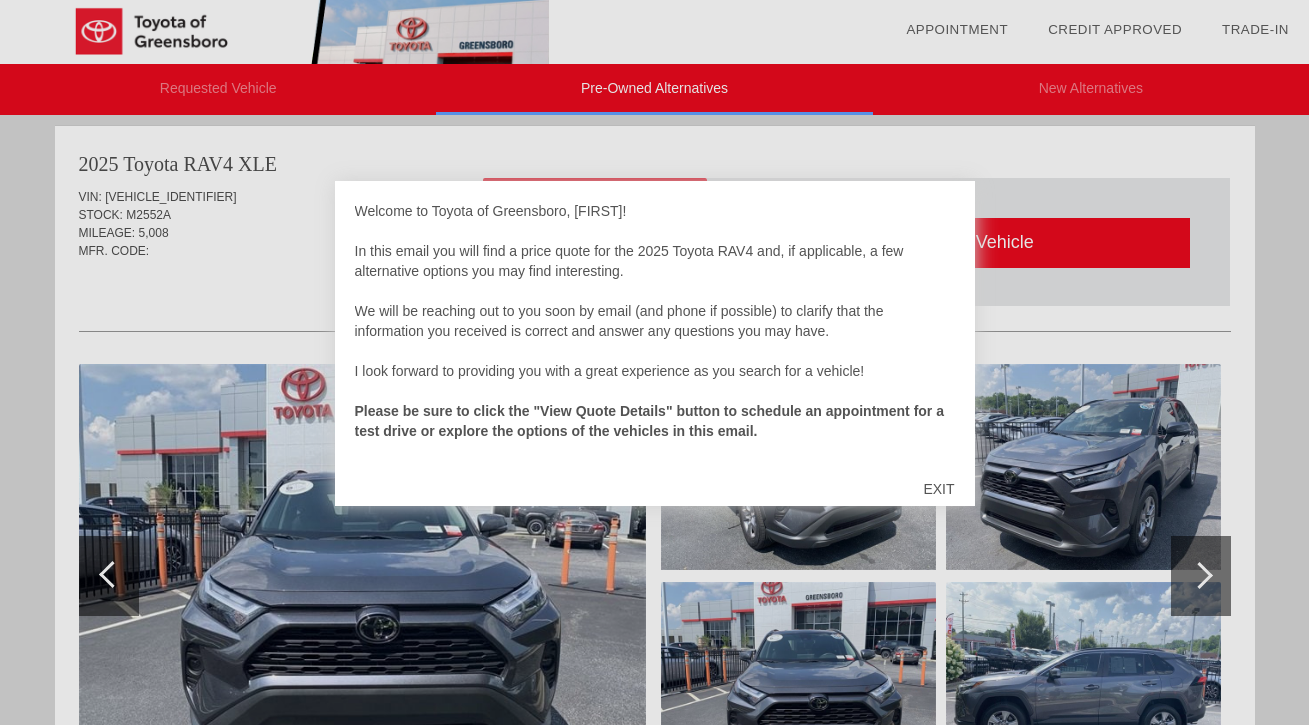 scroll, scrollTop: 0, scrollLeft: 0, axis: both 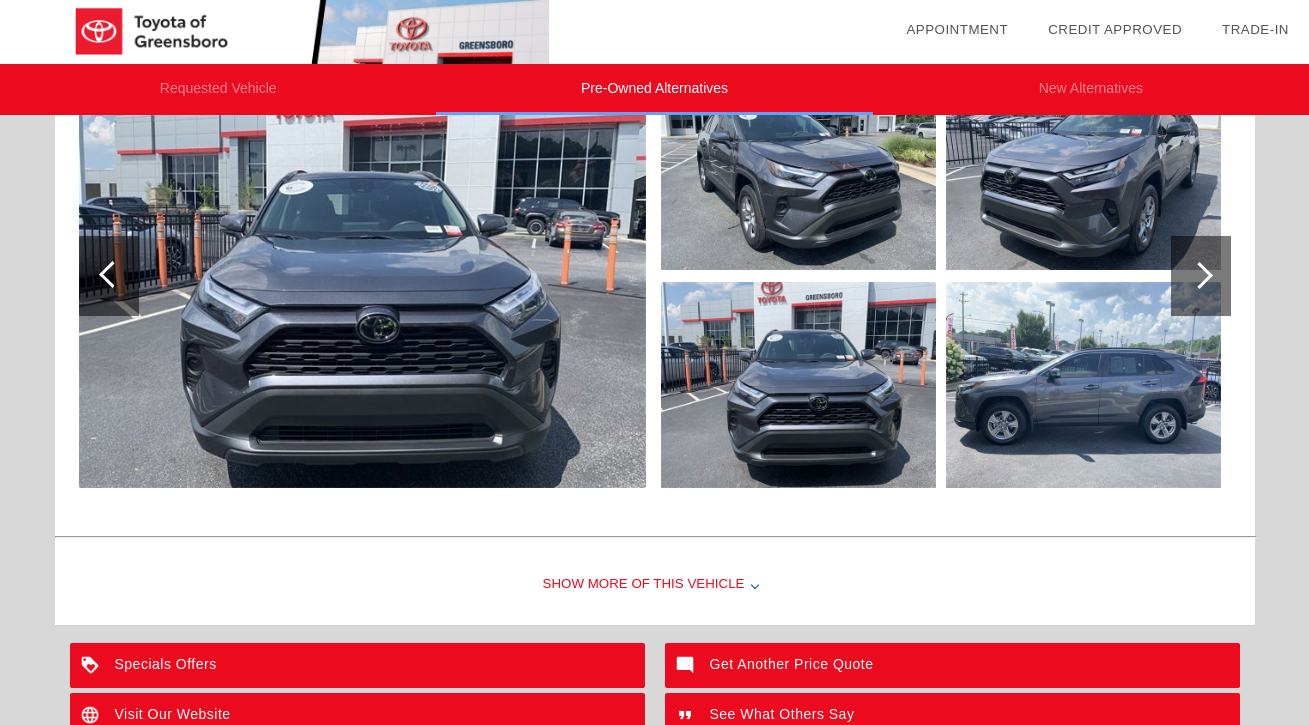 click on "Show More of this Vehicle" at bounding box center (655, 585) 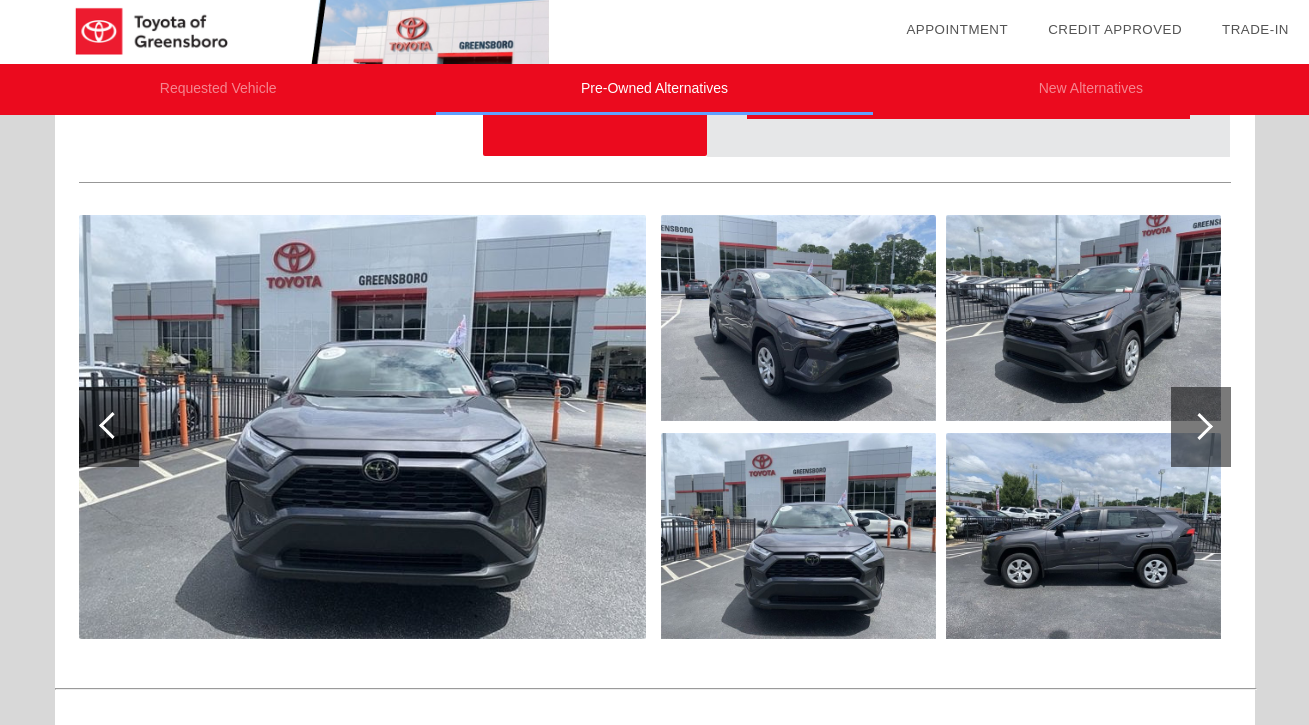 scroll, scrollTop: 956, scrollLeft: 0, axis: vertical 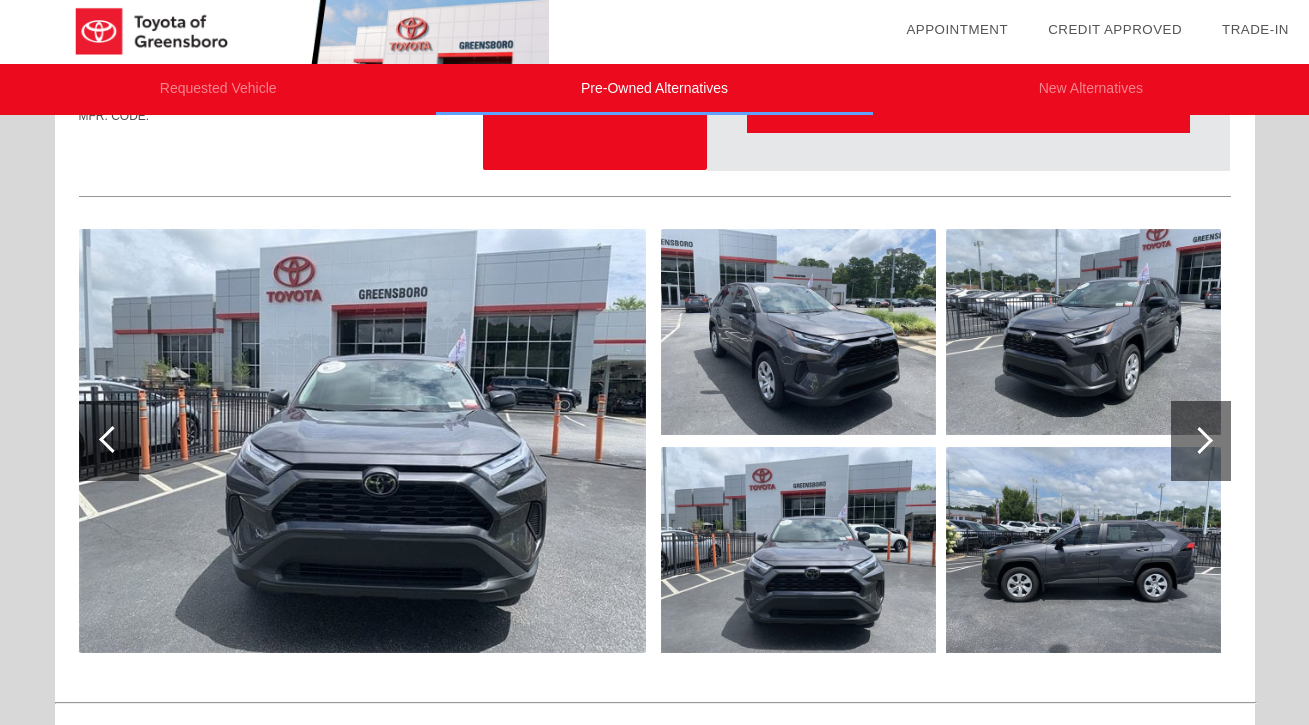 click at bounding box center (1199, 440) 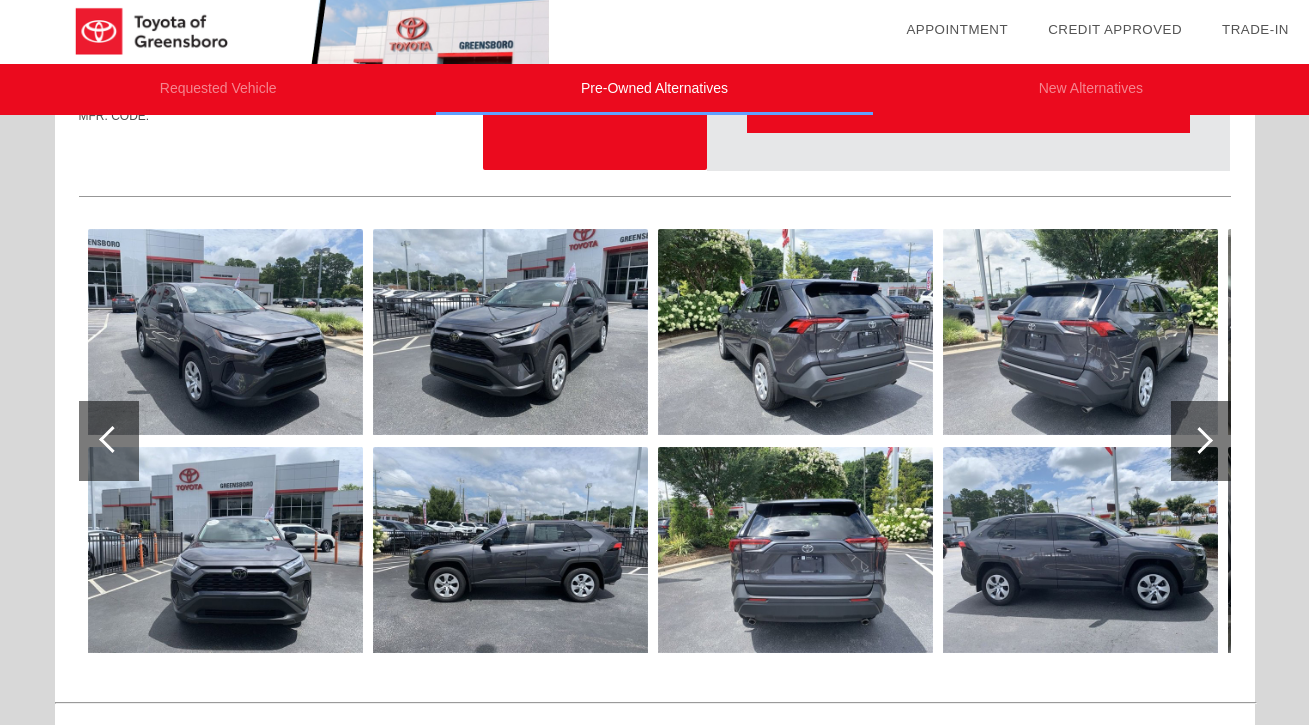 click at bounding box center [1199, 440] 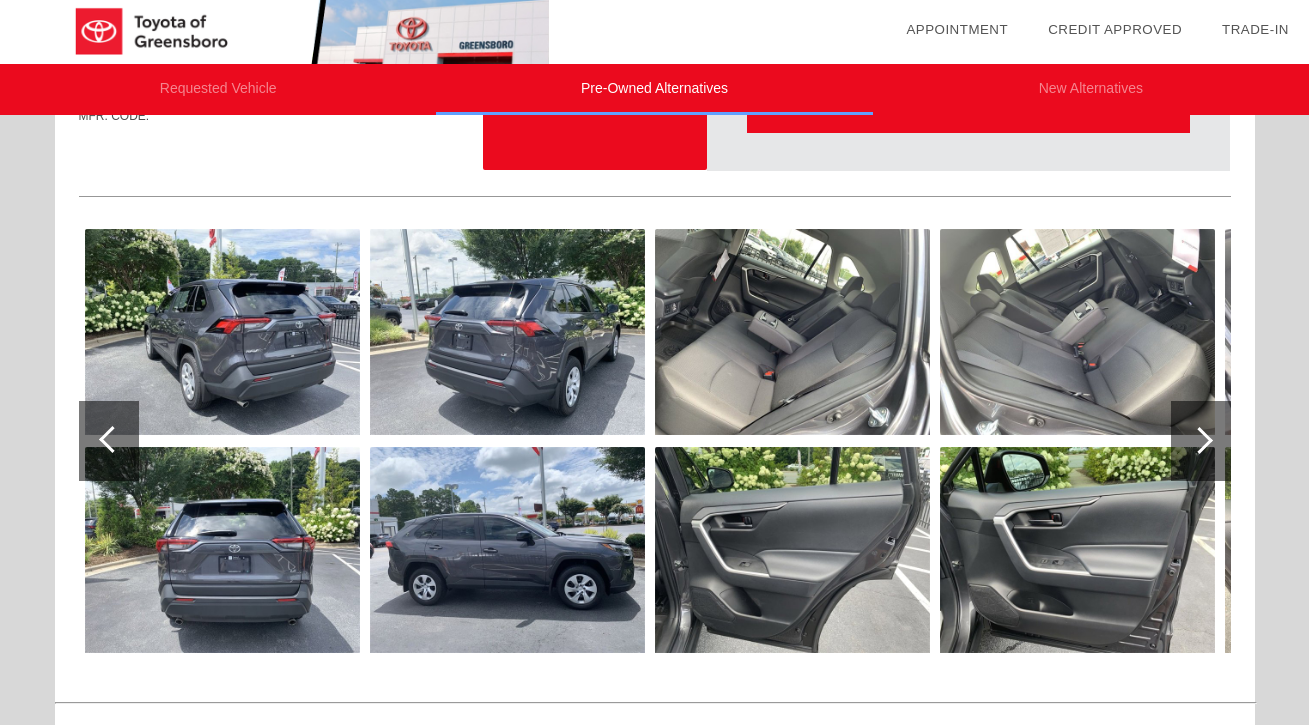 click at bounding box center (1199, 440) 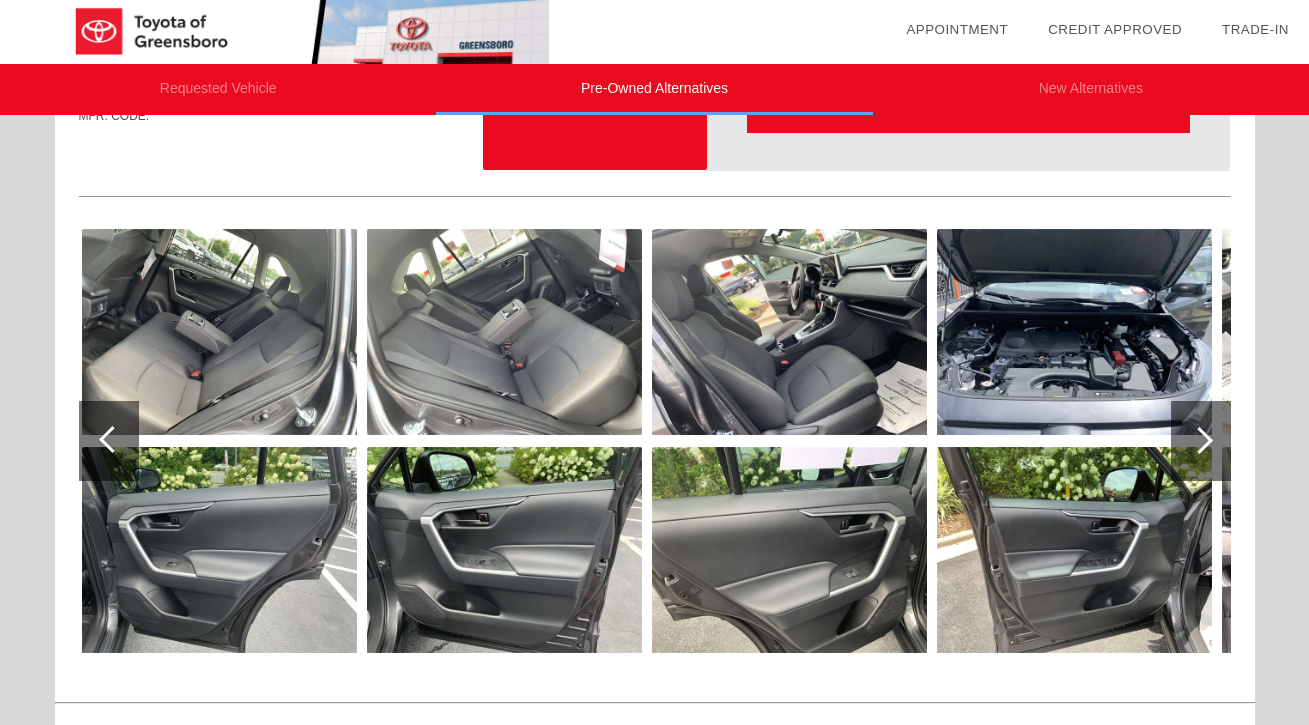 click at bounding box center [789, 550] 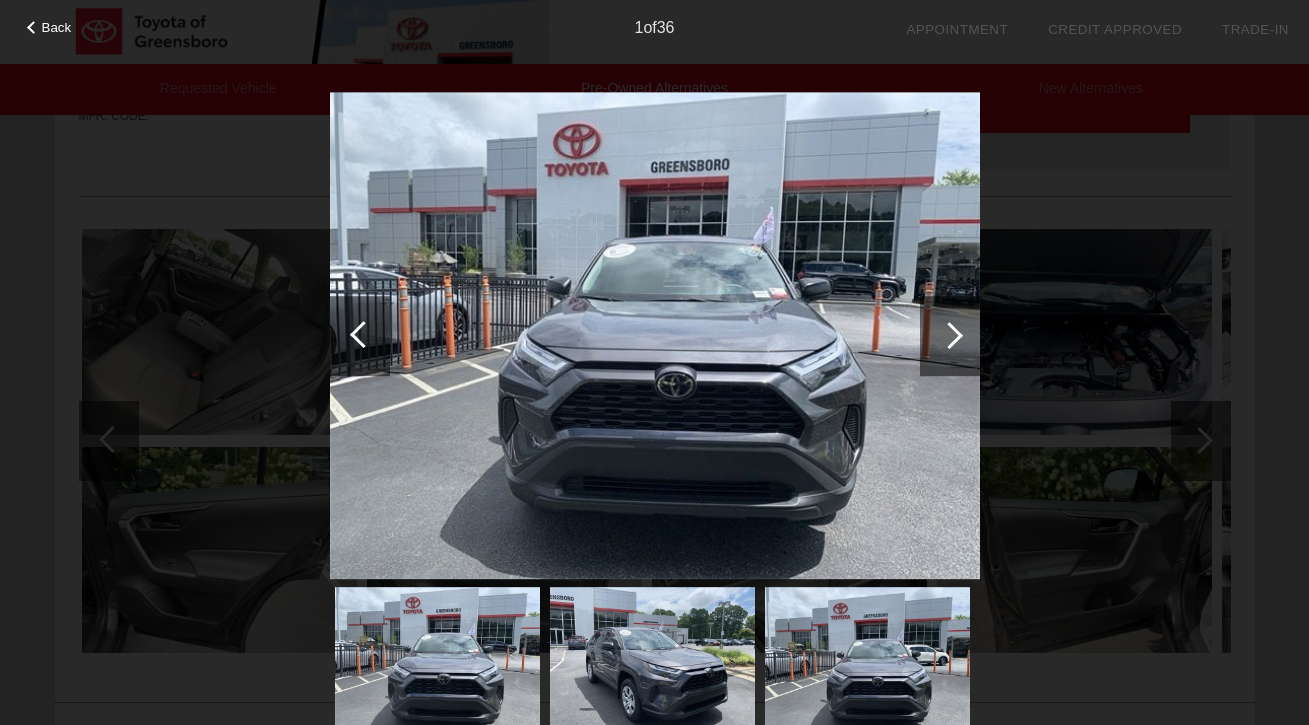 click at bounding box center [949, 335] 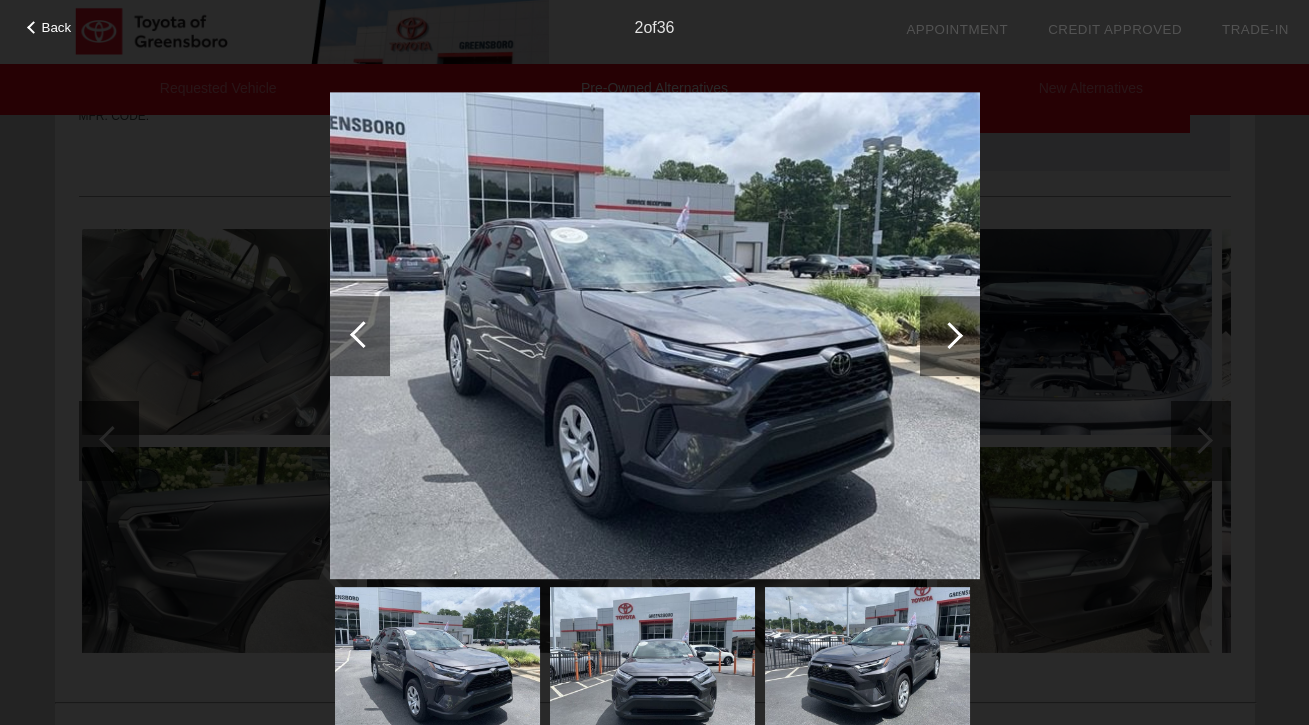 click at bounding box center [949, 335] 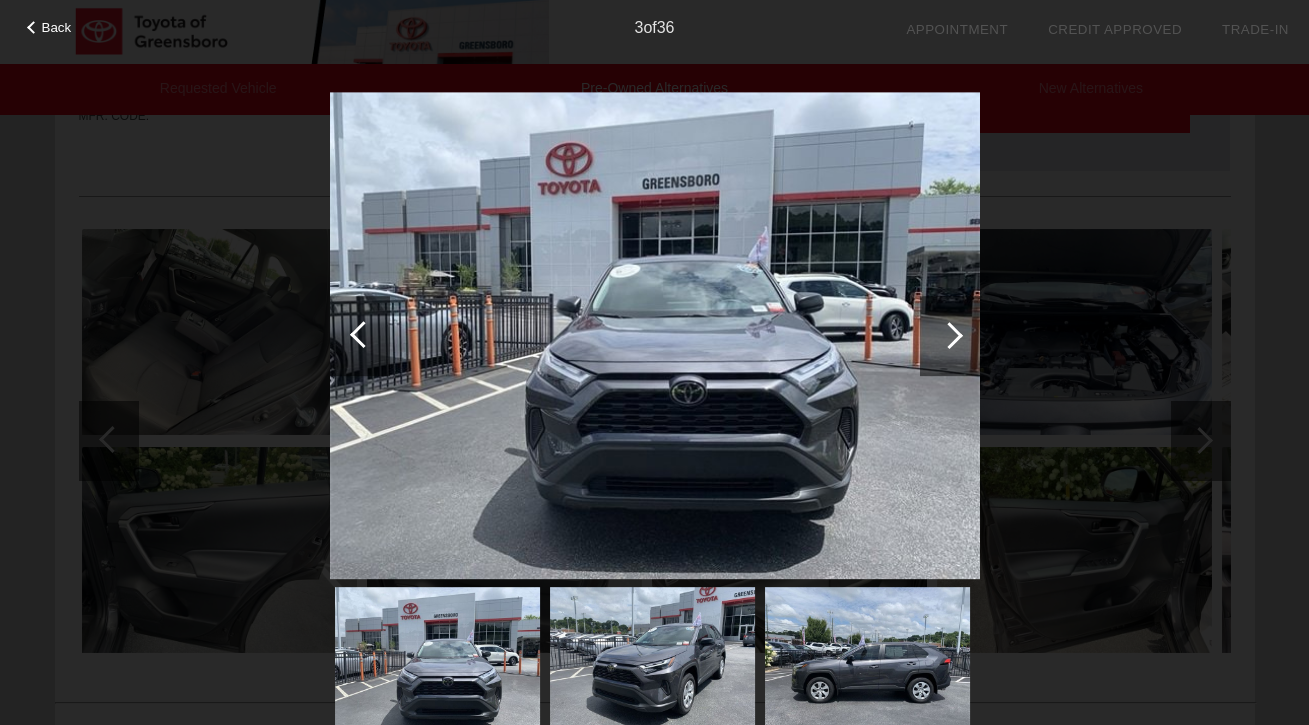 click at bounding box center (949, 335) 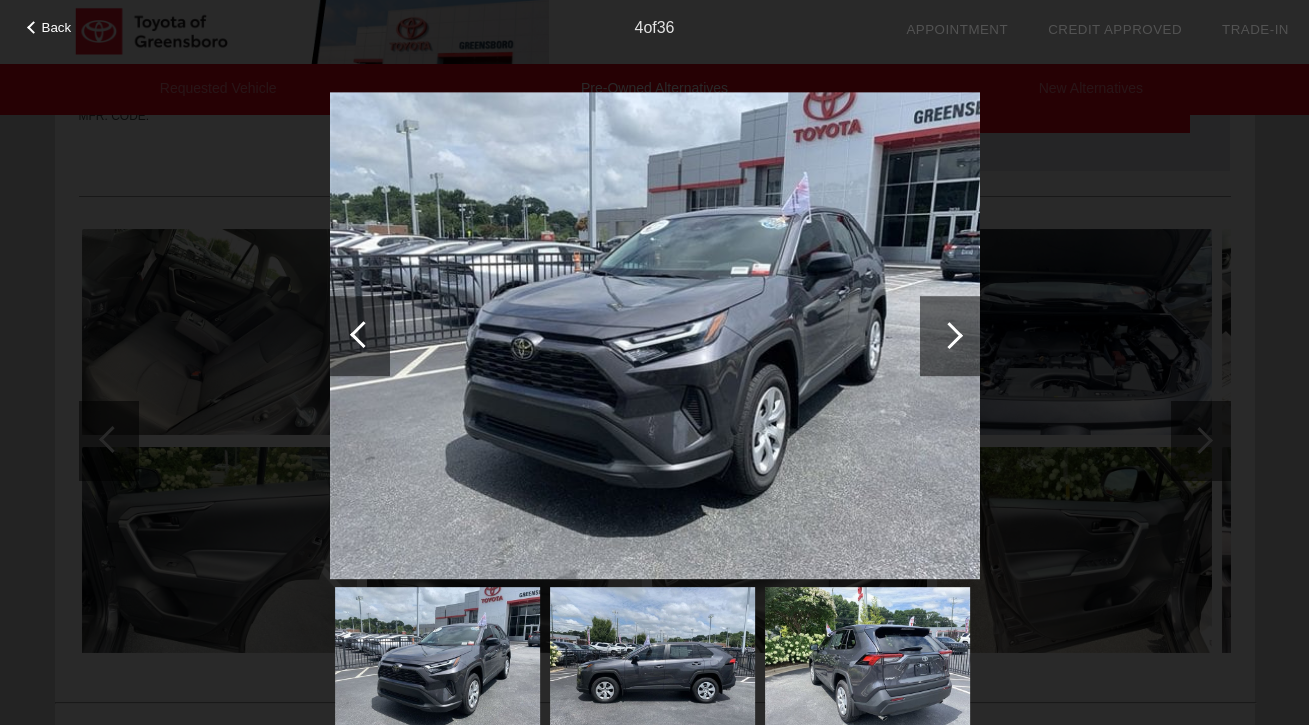 click at bounding box center [949, 335] 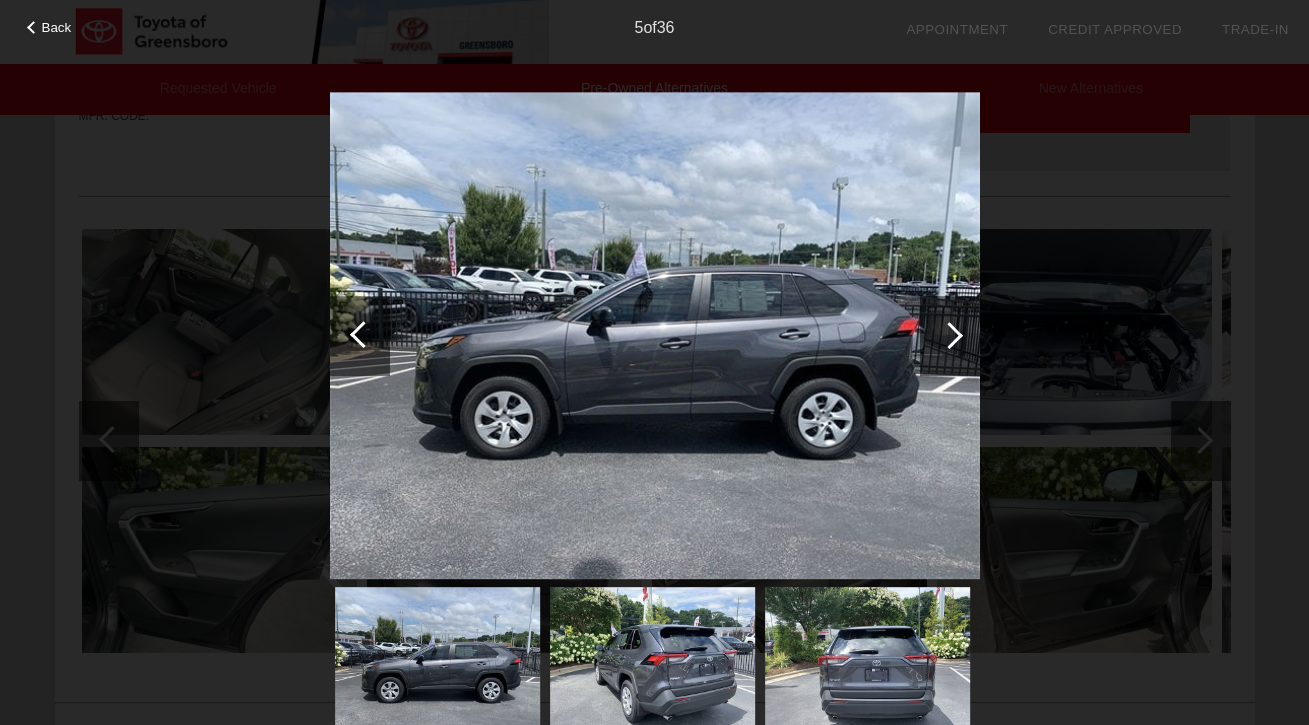 click at bounding box center [949, 335] 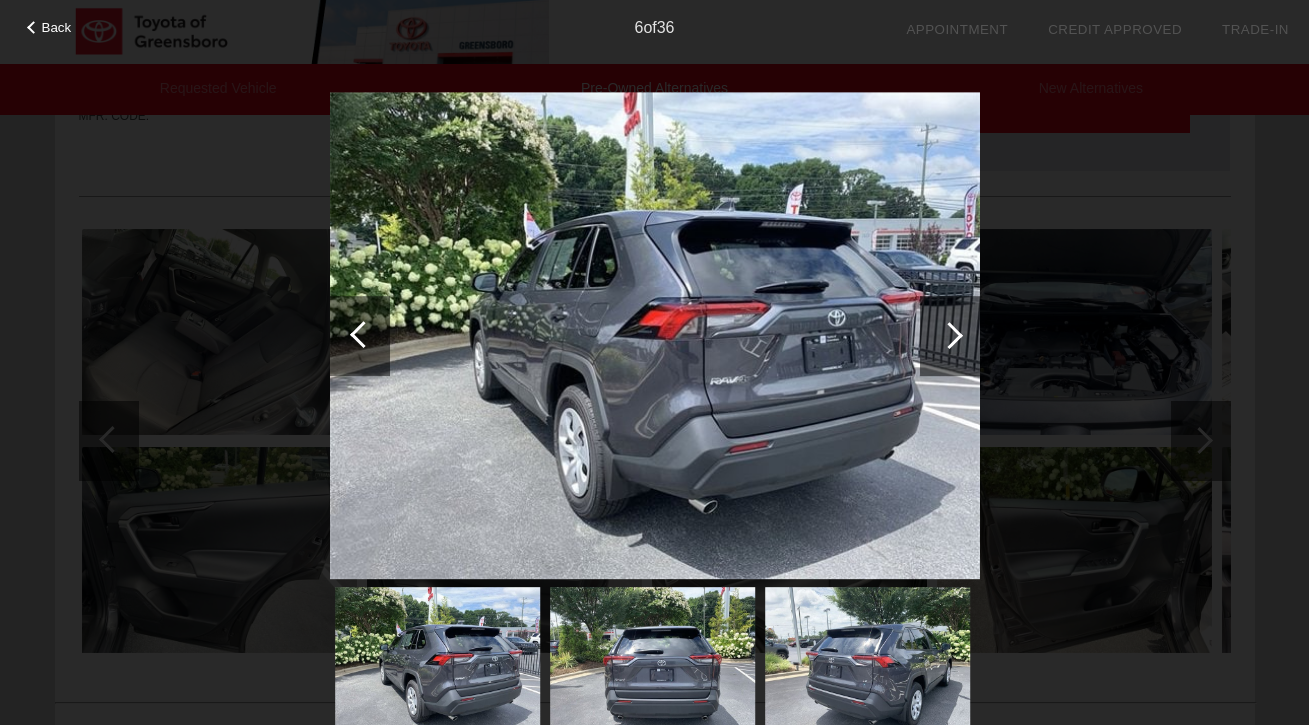 click at bounding box center (949, 335) 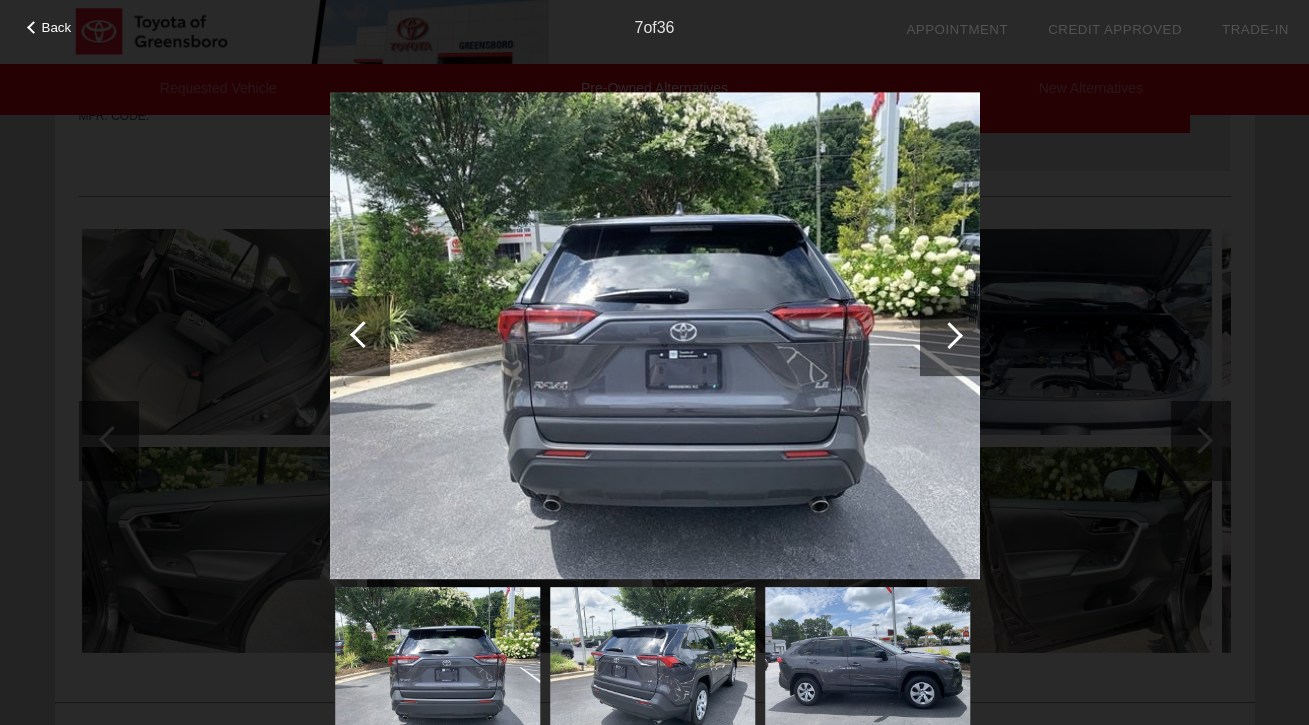 click at bounding box center (949, 335) 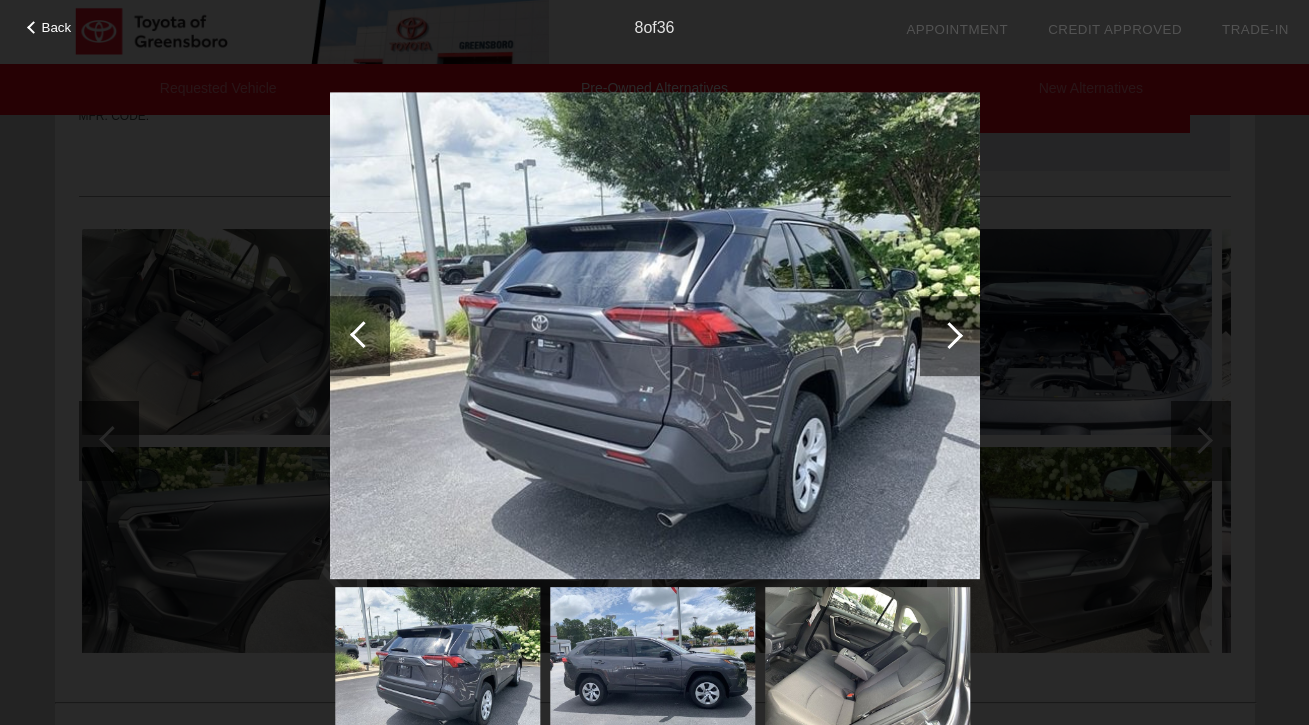 click at bounding box center [949, 335] 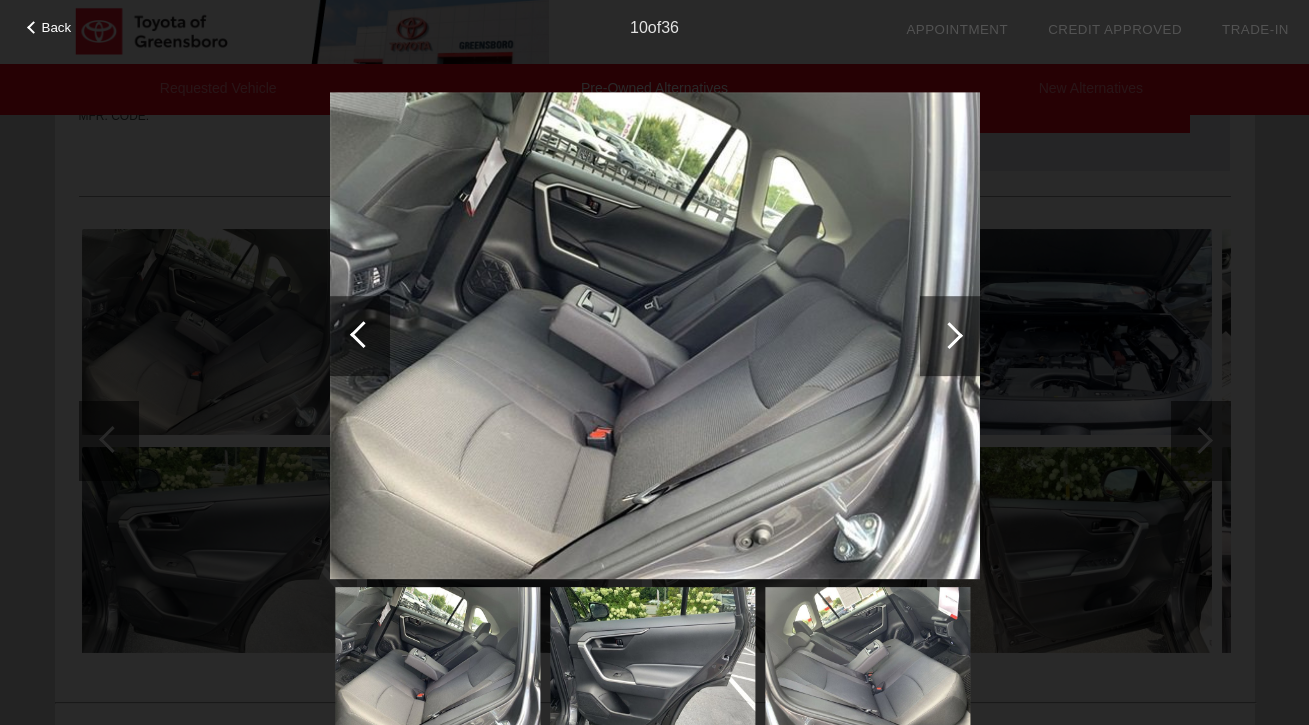 click at bounding box center [949, 335] 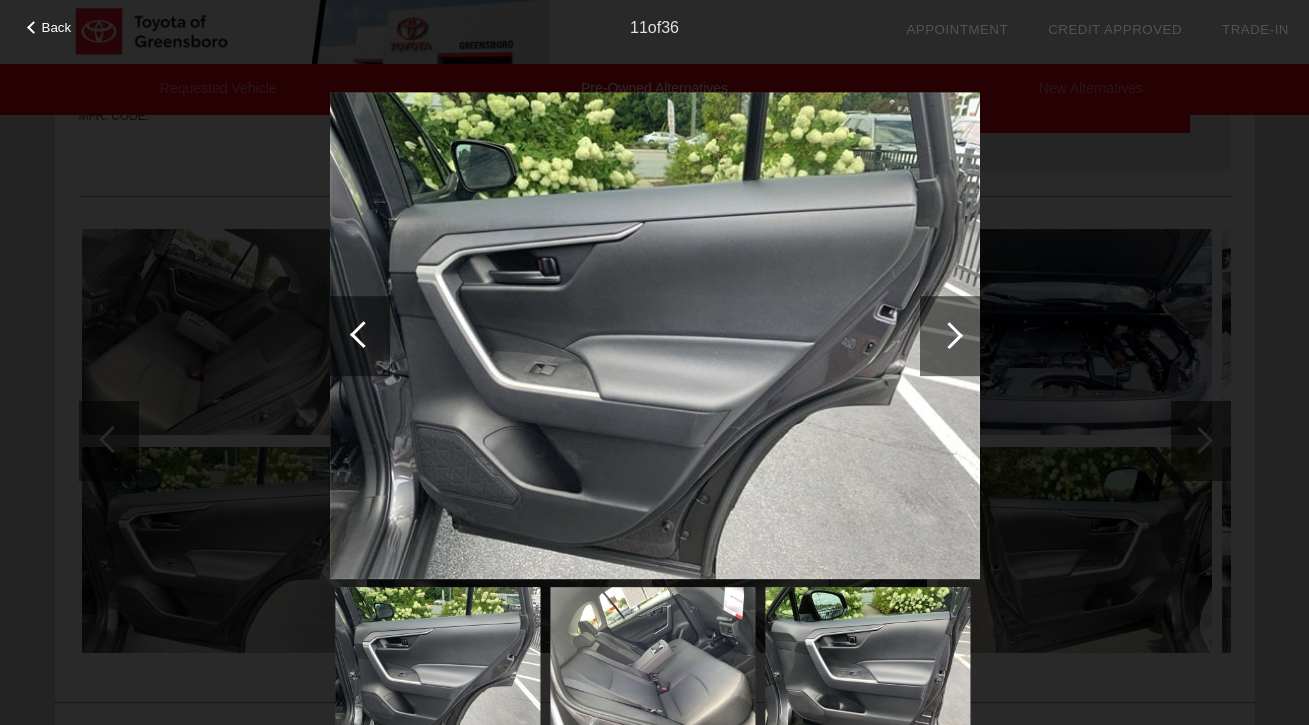 click at bounding box center (949, 335) 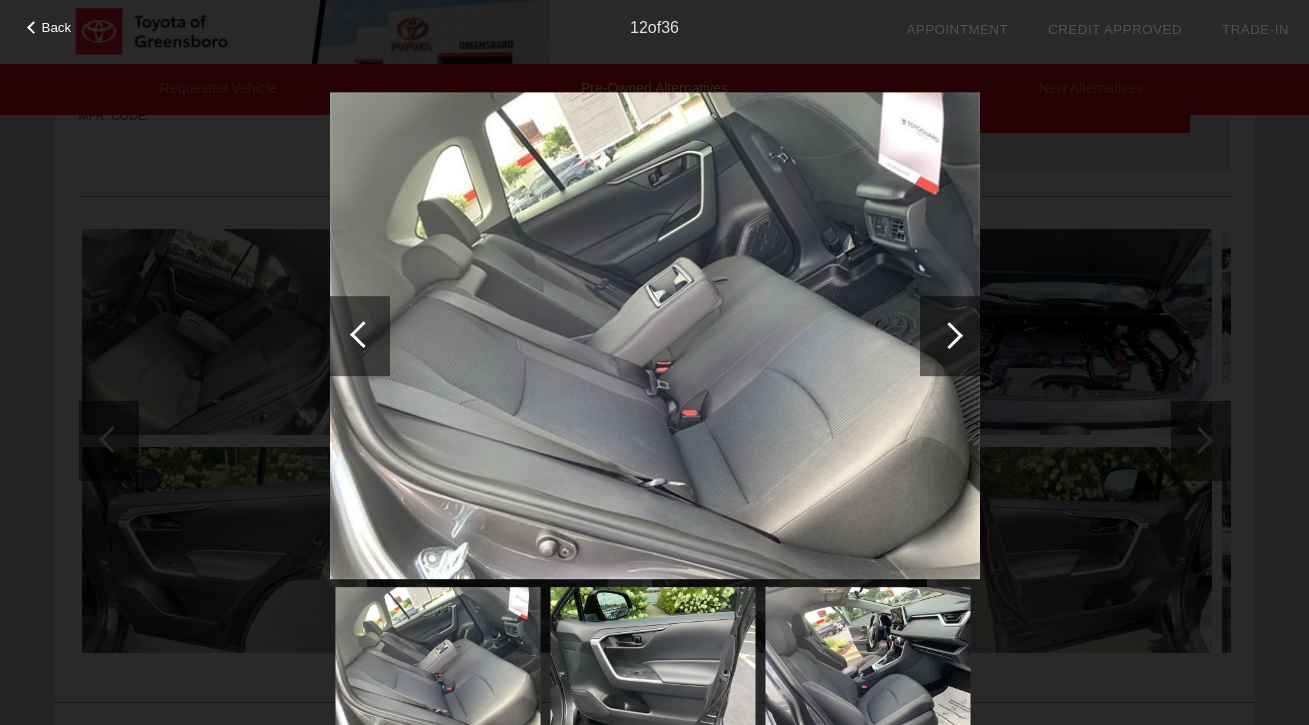 click at bounding box center [949, 335] 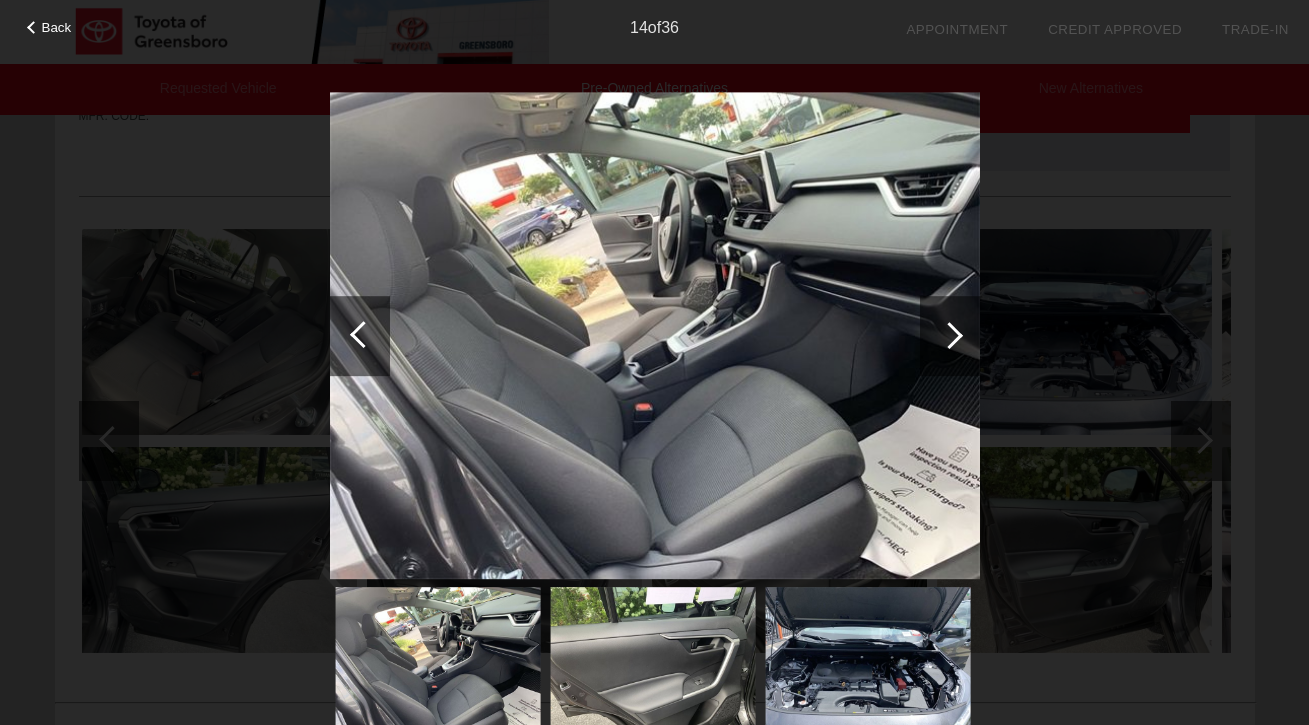 click at bounding box center (949, 335) 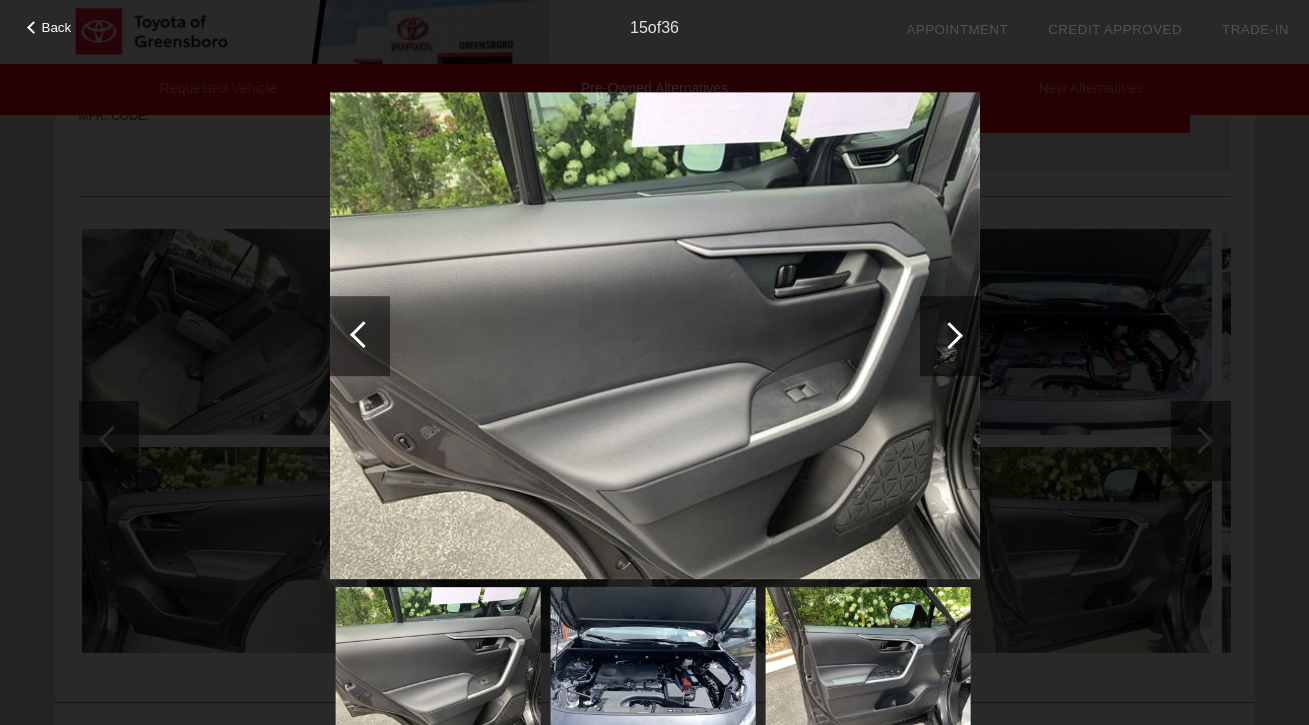 click at bounding box center (949, 335) 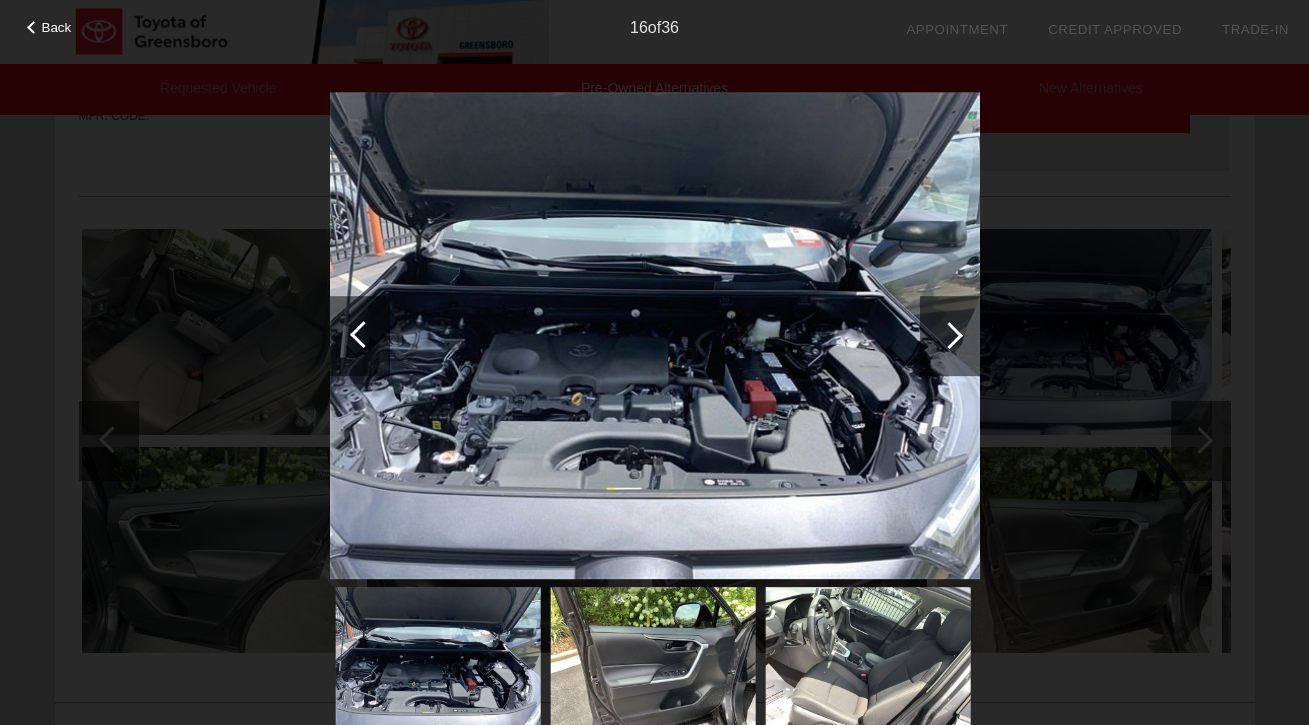click at bounding box center (949, 335) 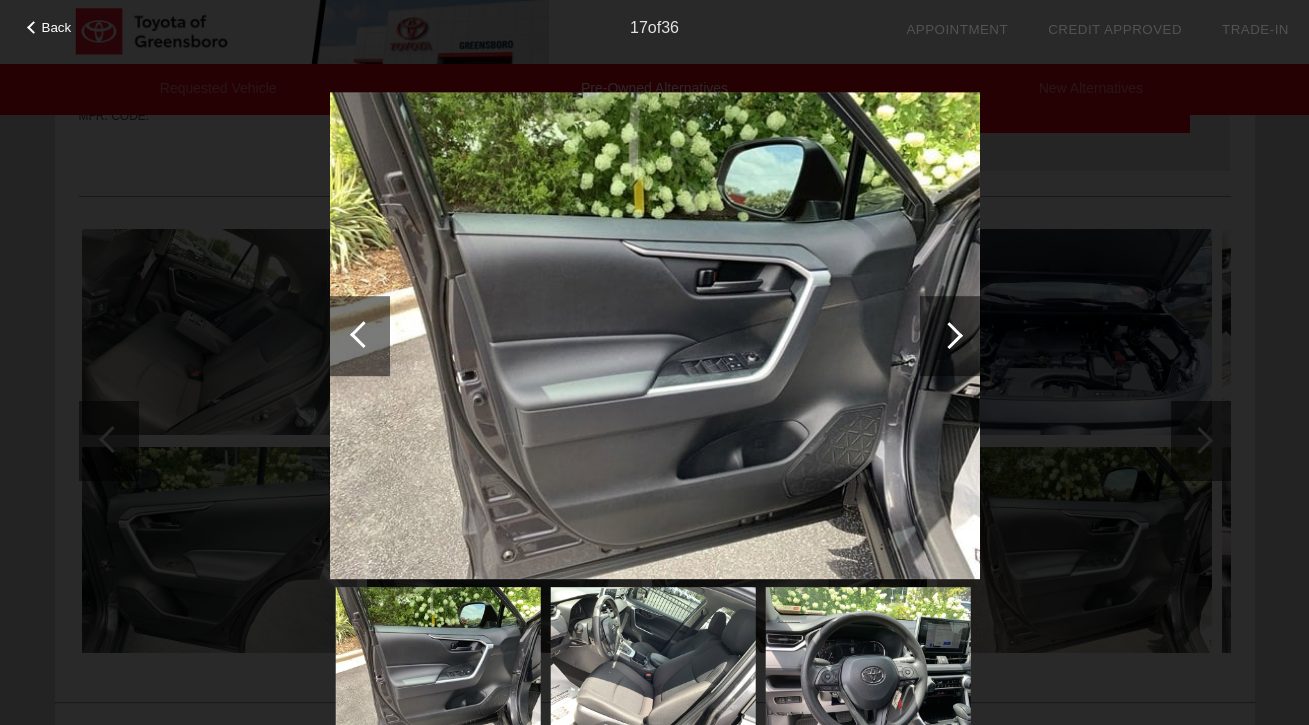 click at bounding box center (949, 335) 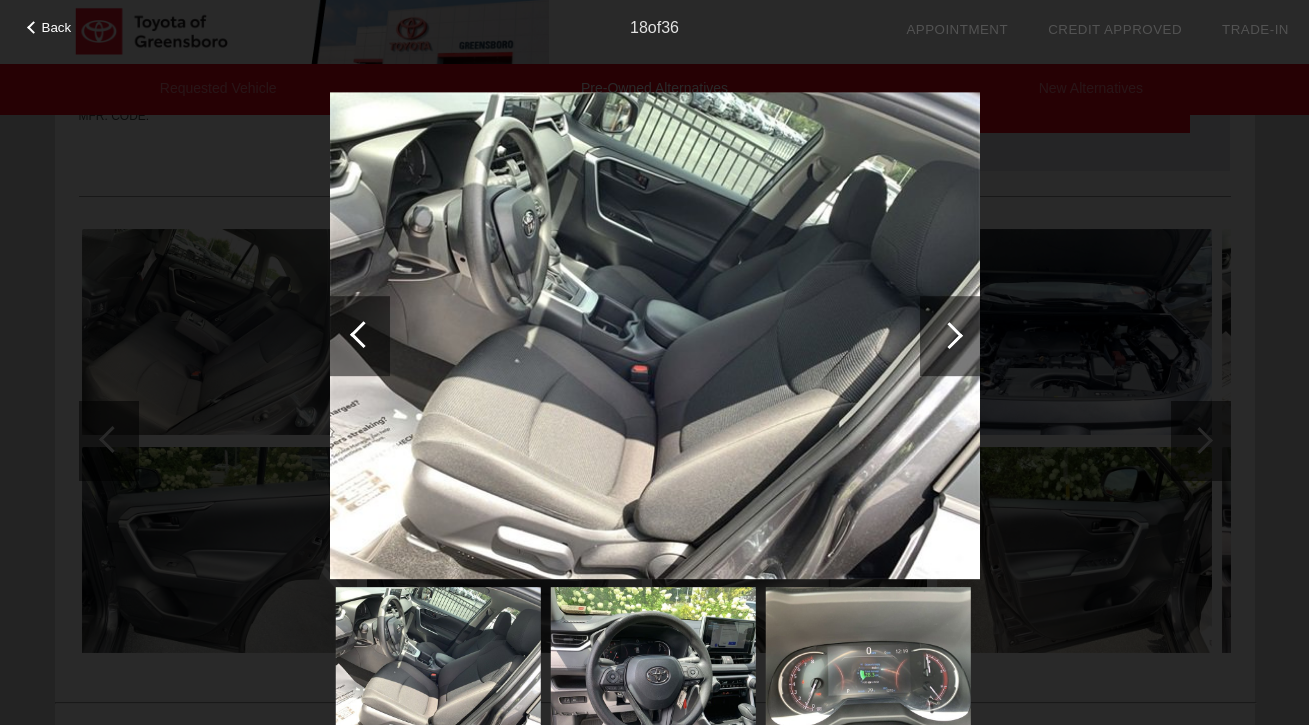 click on "Back" at bounding box center (57, 27) 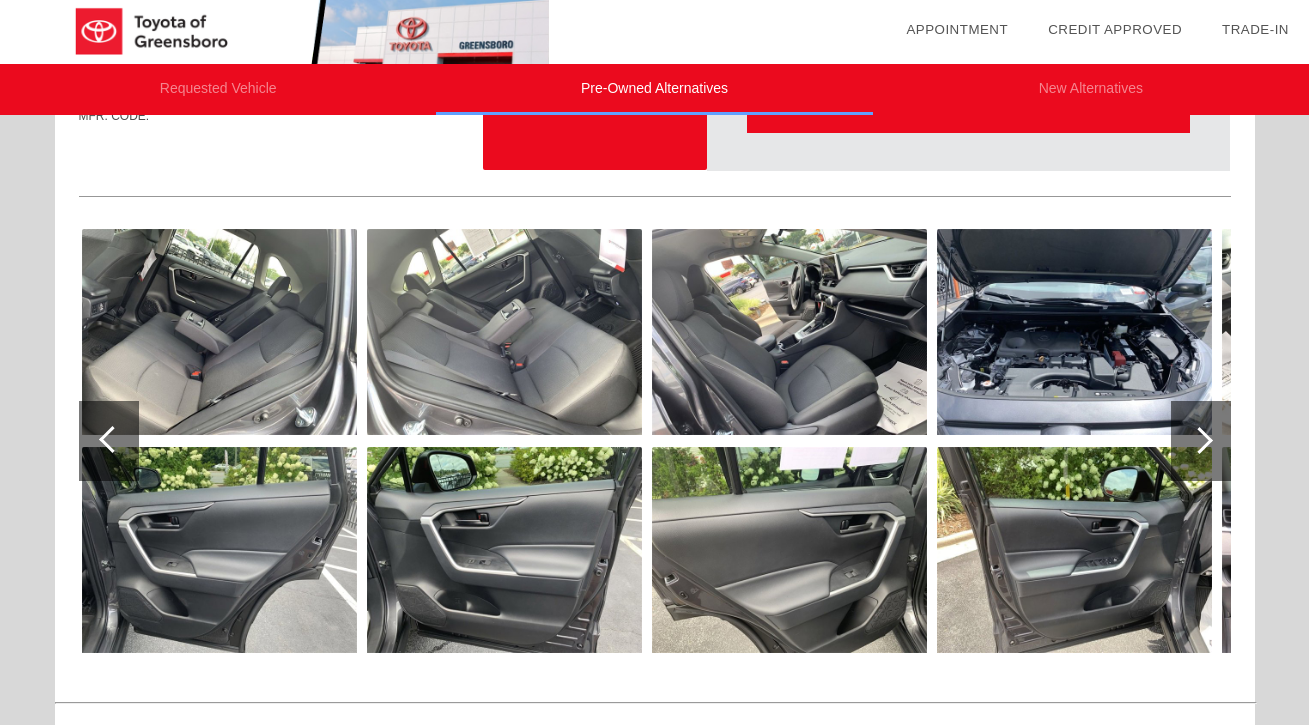 click on "Pre-Owned Alternatives" at bounding box center (654, 89) 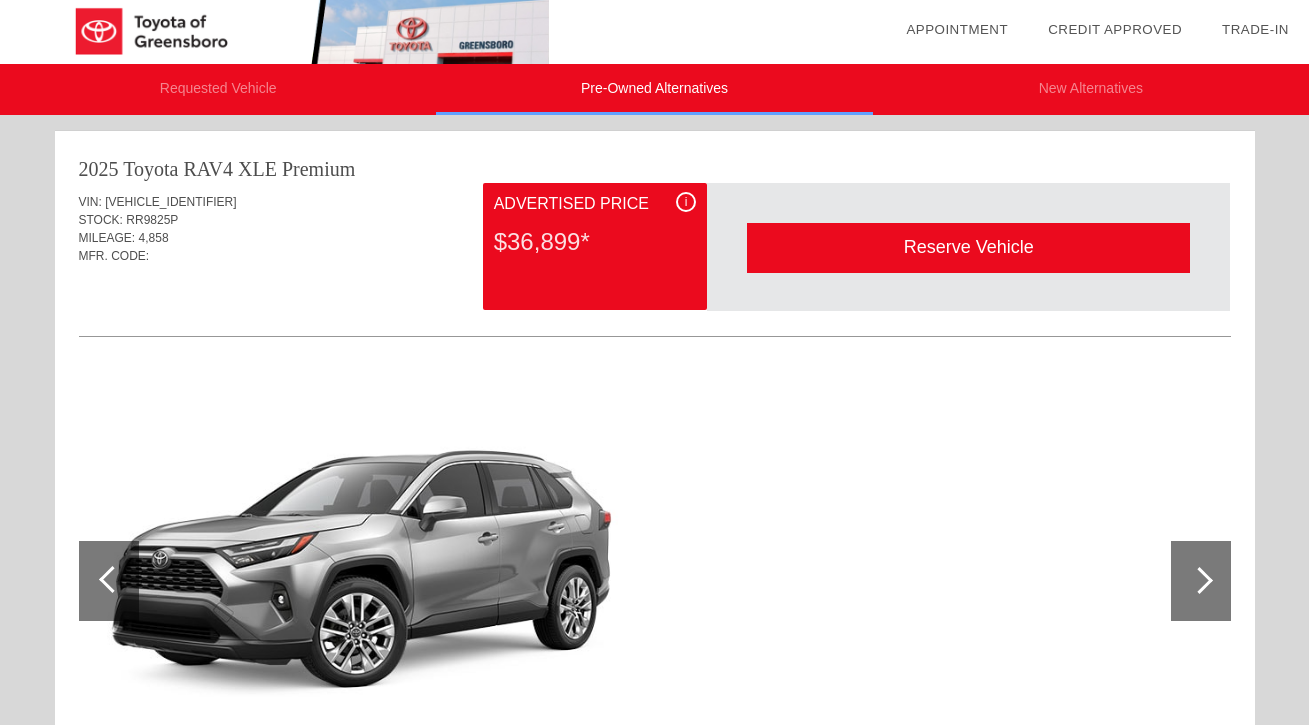 scroll, scrollTop: 0, scrollLeft: 0, axis: both 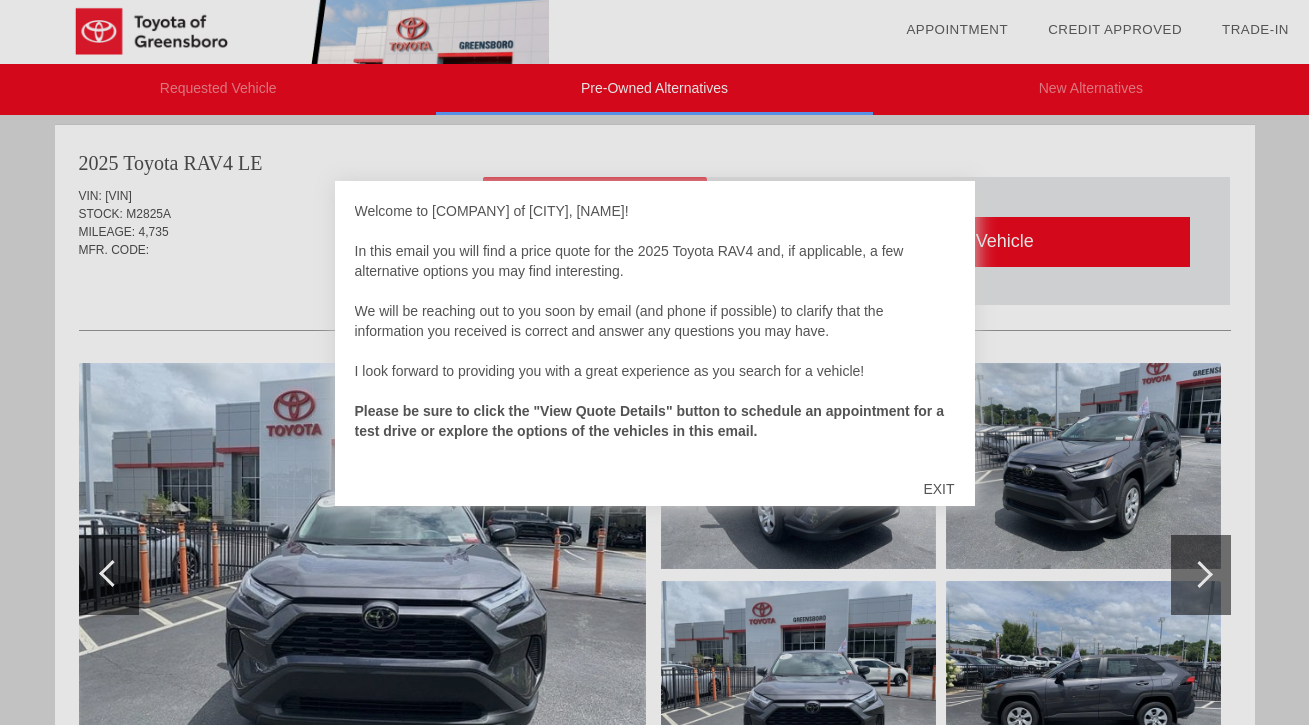 click on "EXIT" at bounding box center [938, 489] 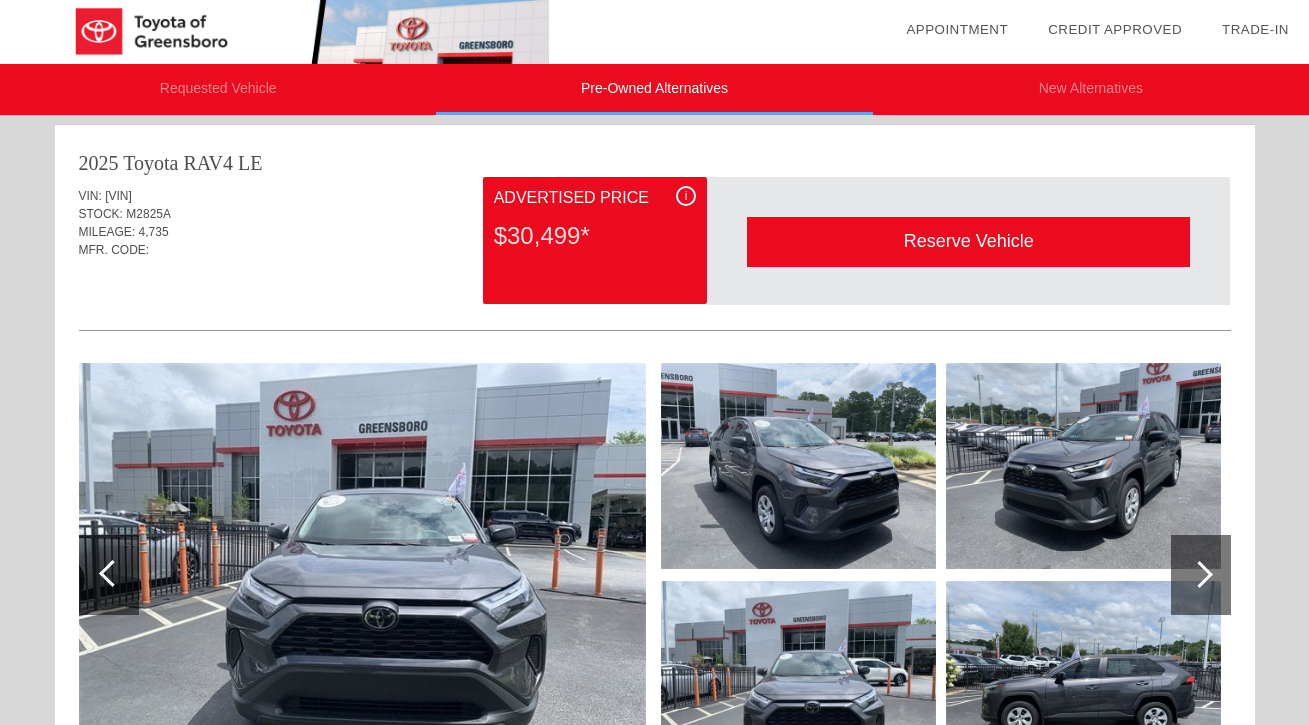 click at bounding box center (1199, 574) 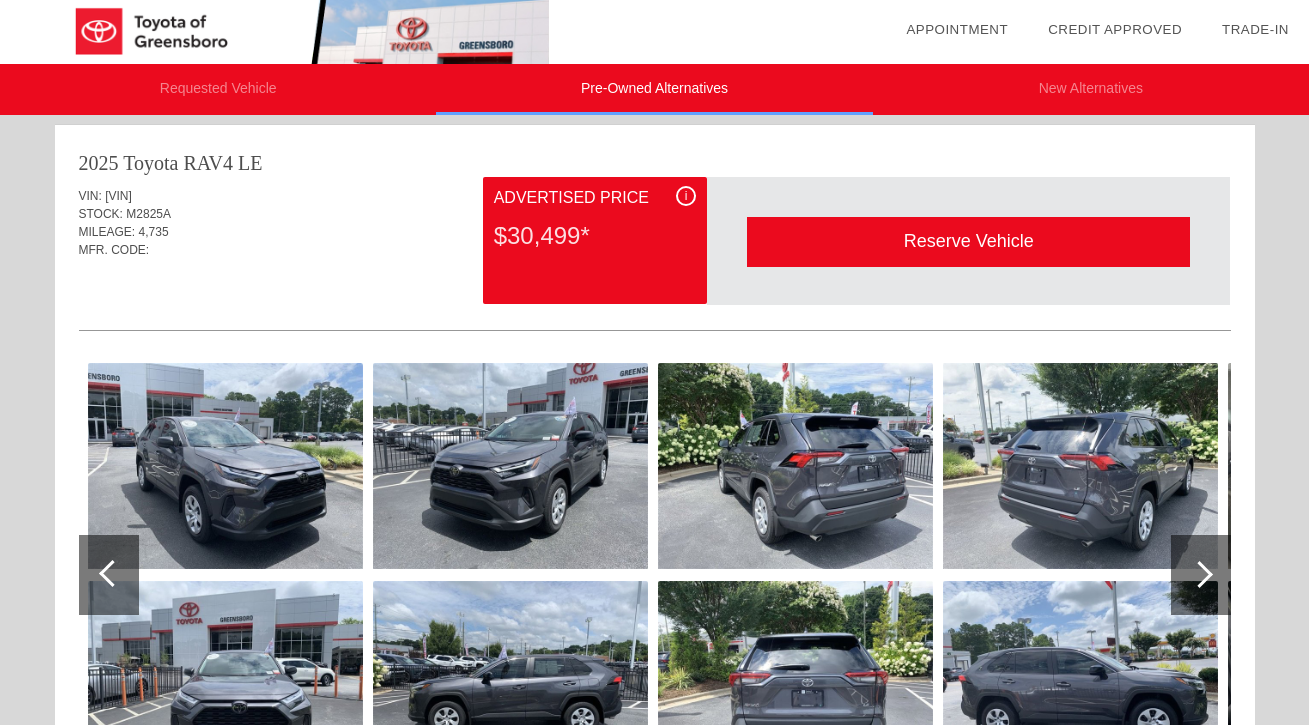 click at bounding box center [1199, 574] 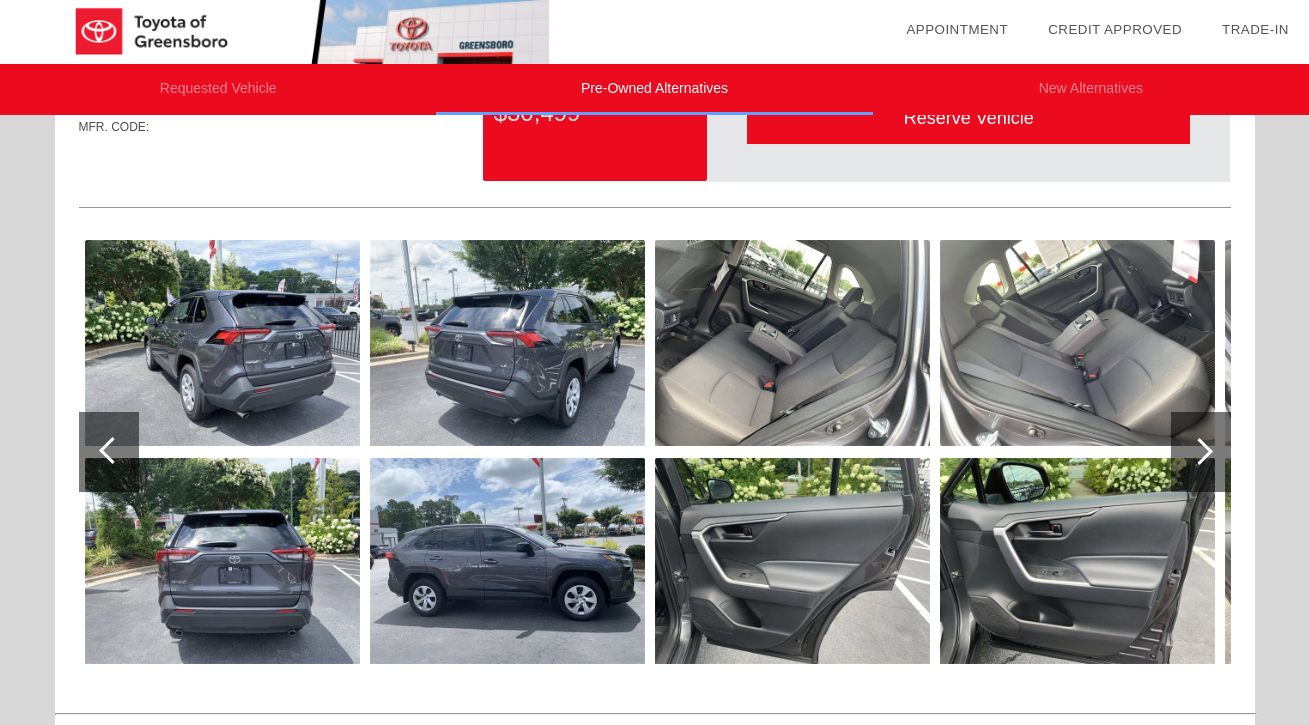 scroll, scrollTop: 950, scrollLeft: 0, axis: vertical 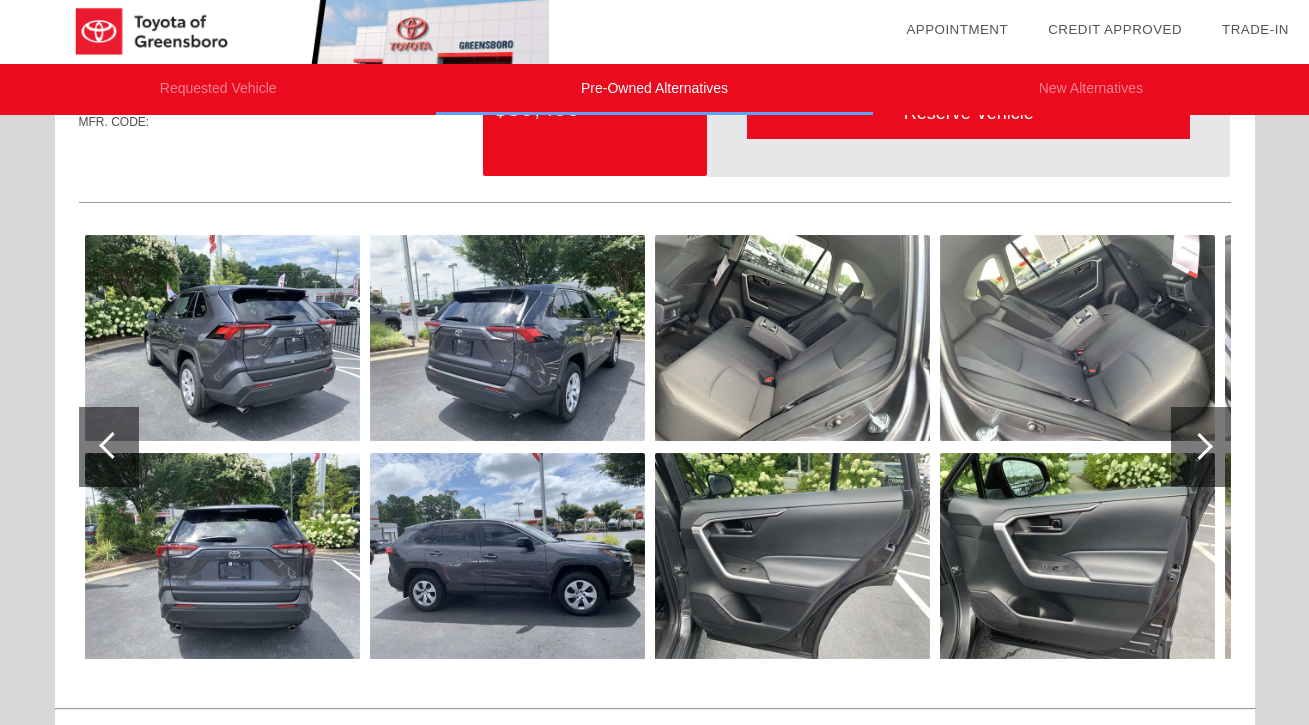 click at bounding box center [1199, 446] 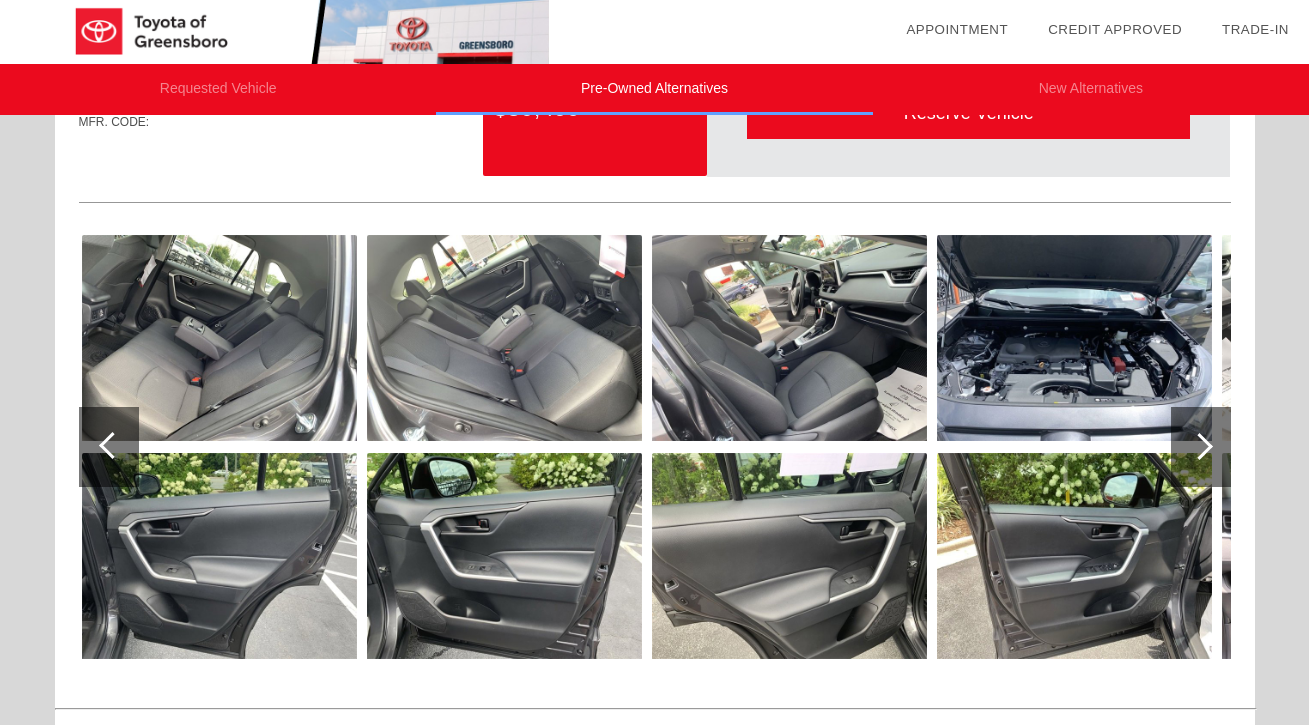 click at bounding box center [1199, 446] 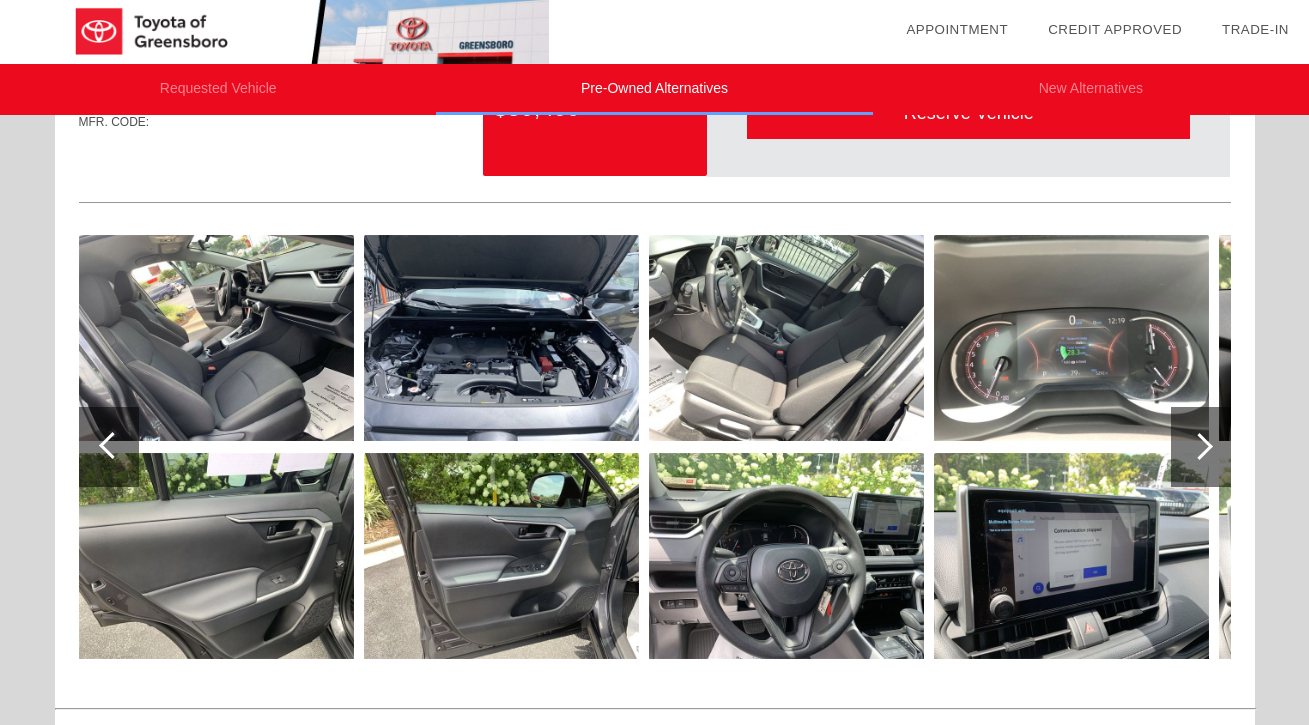 click at bounding box center (786, 338) 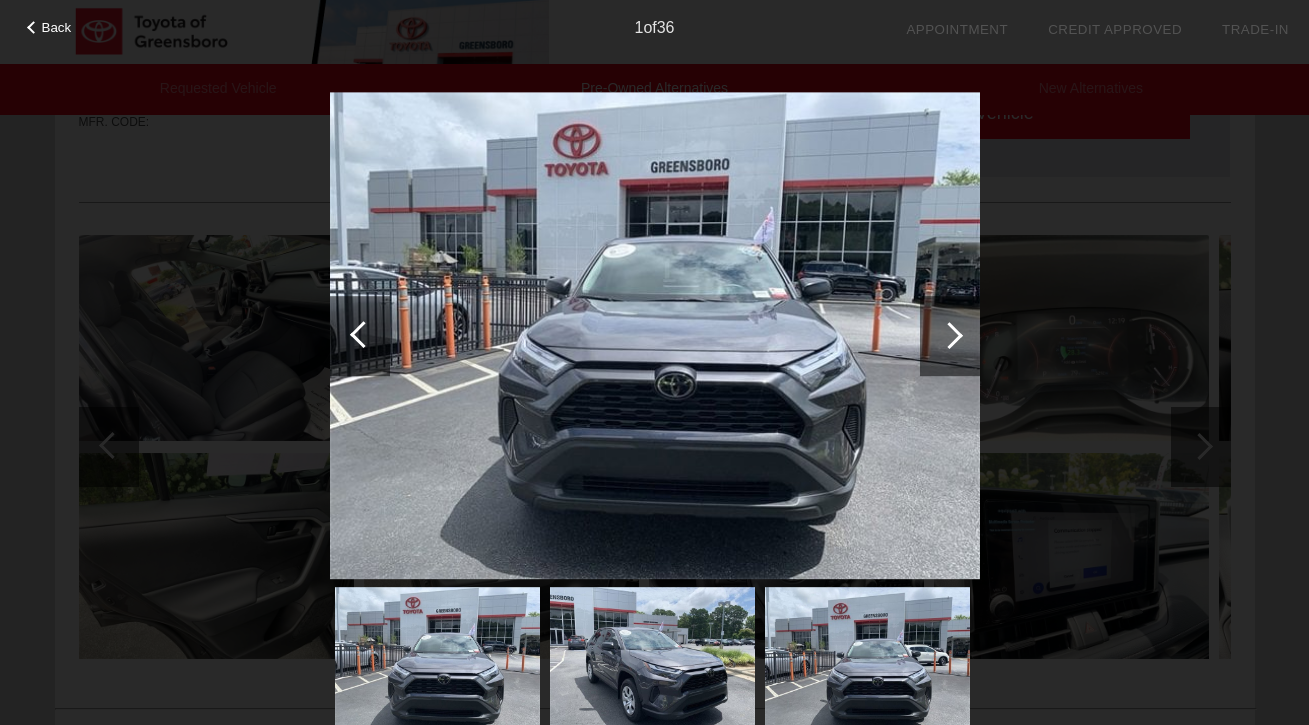 click at bounding box center [950, 336] 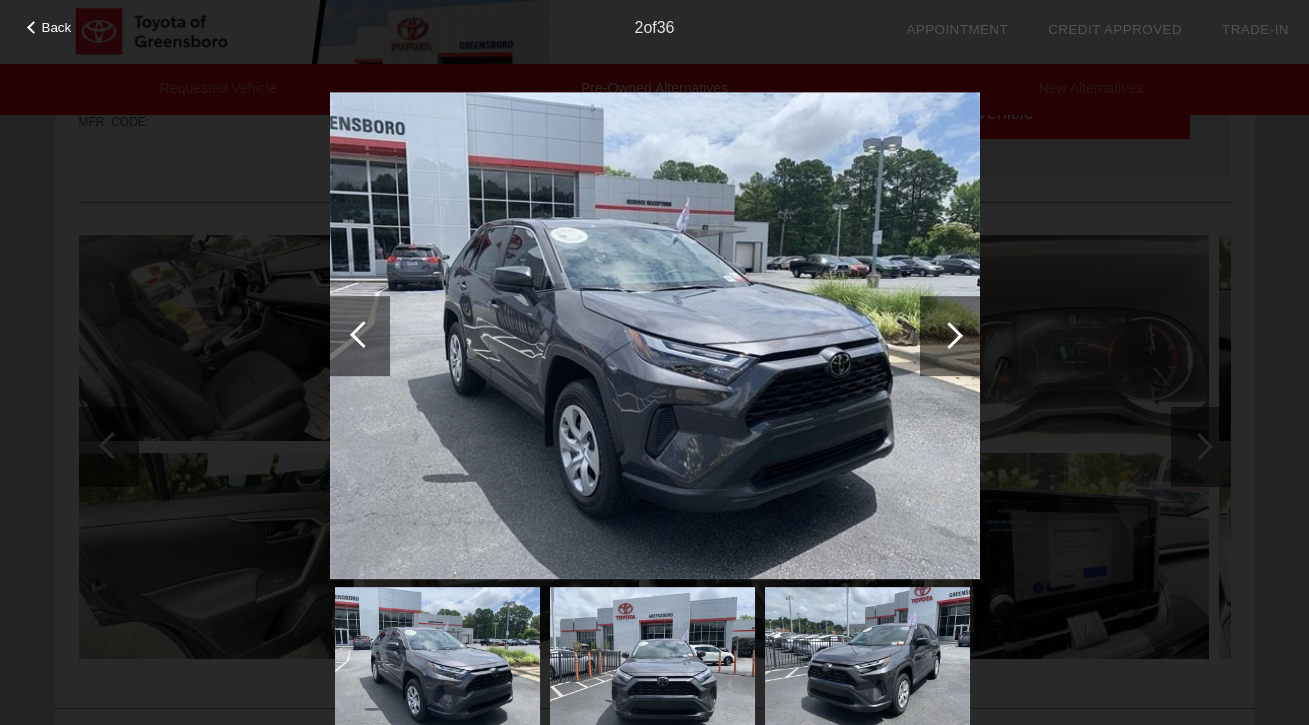 click at bounding box center [950, 336] 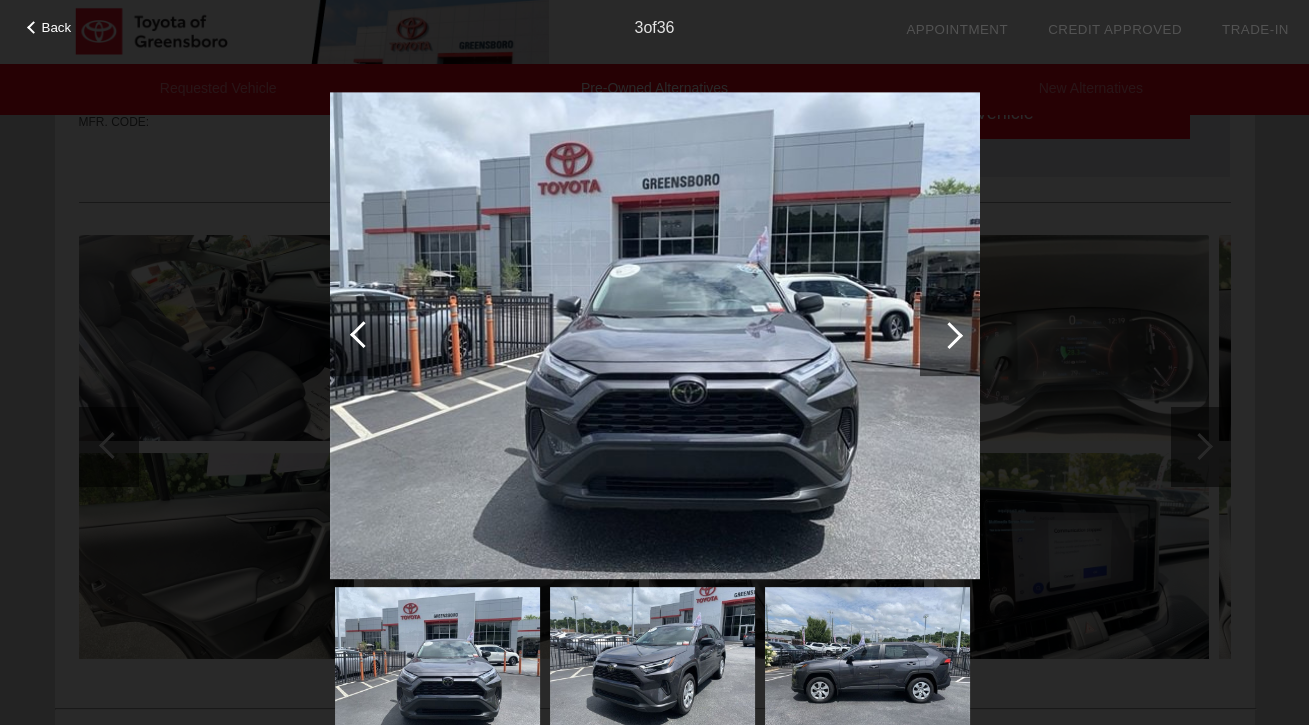 click at bounding box center [950, 336] 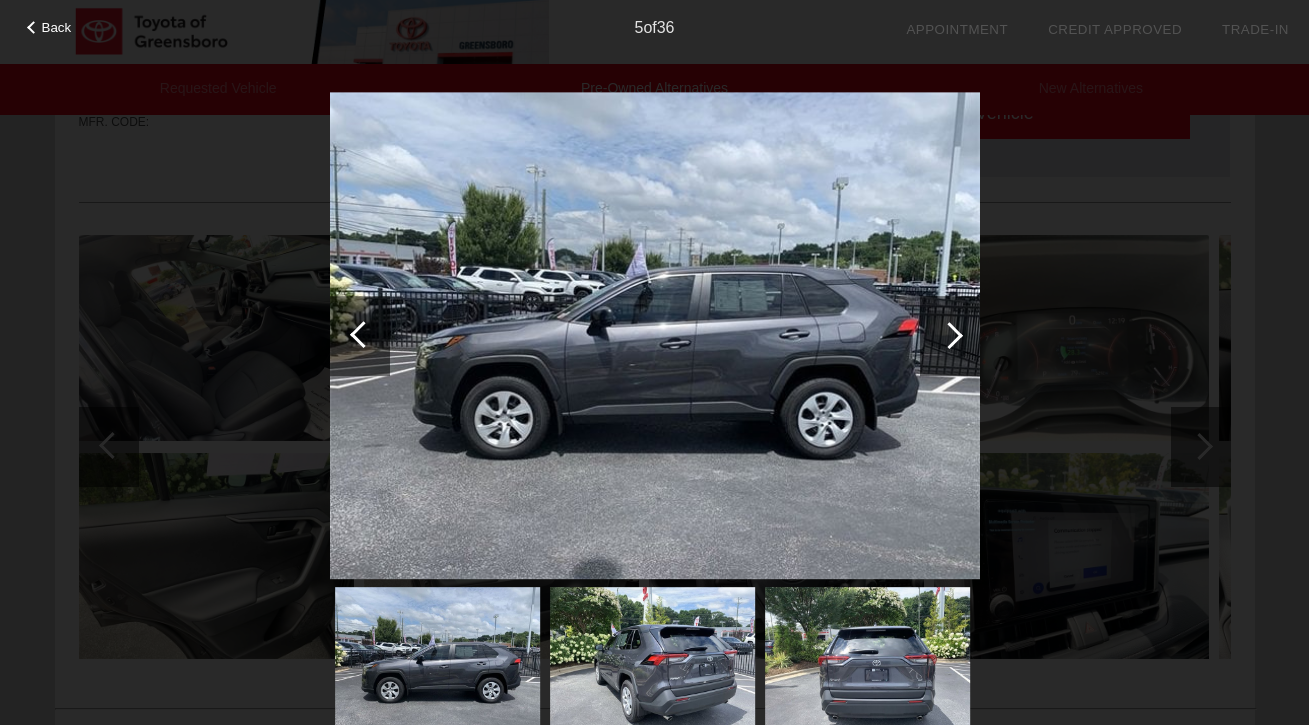 click at bounding box center [950, 336] 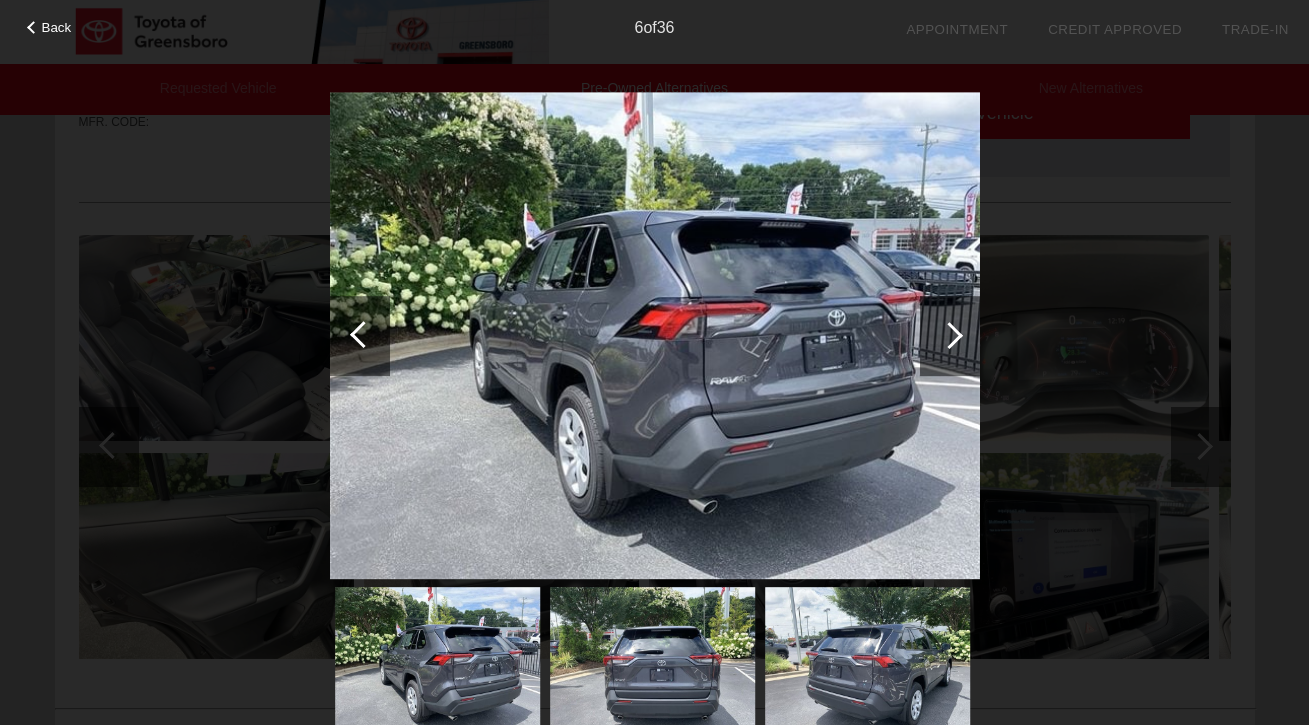 click at bounding box center [950, 336] 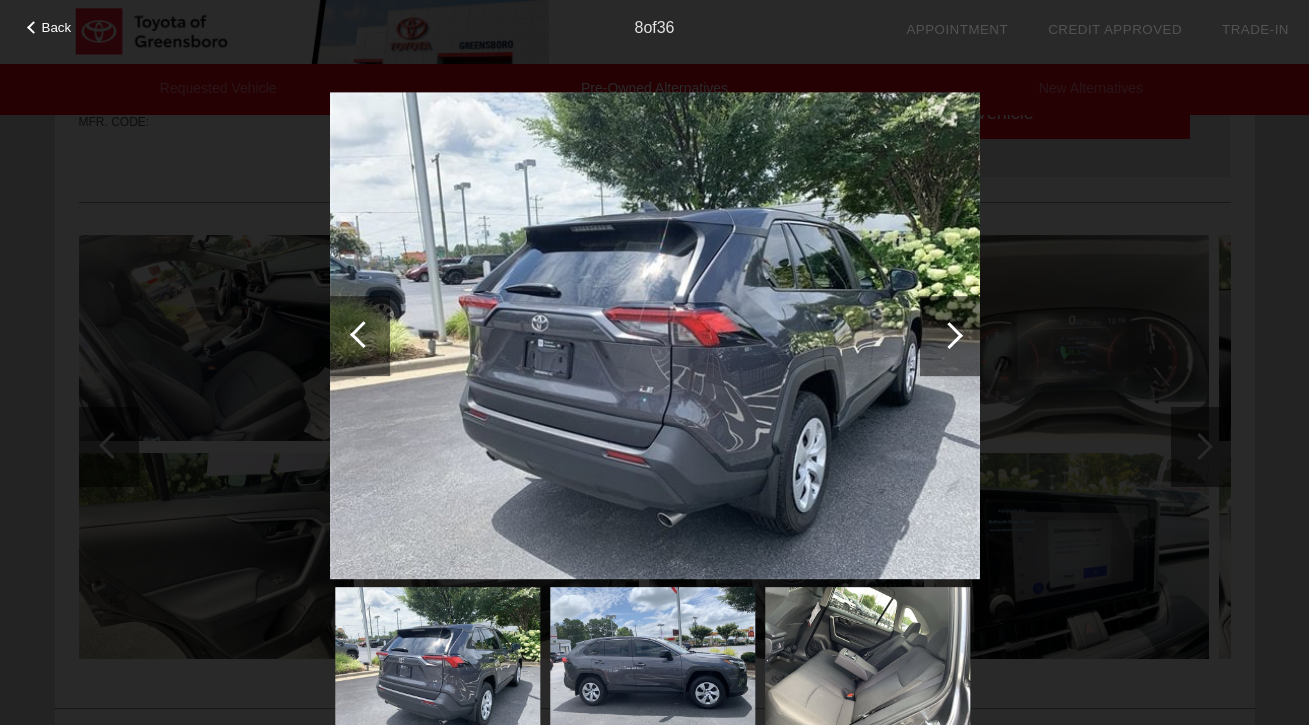 click at bounding box center [950, 336] 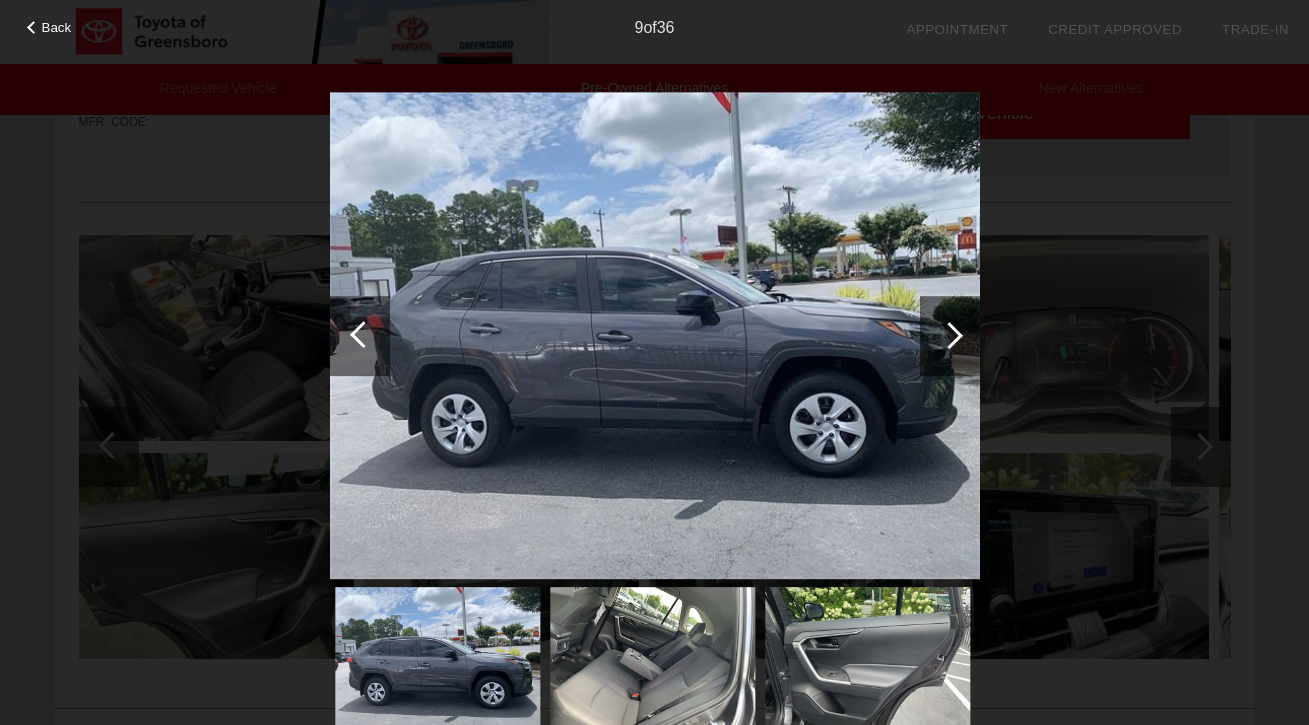 click at bounding box center (950, 336) 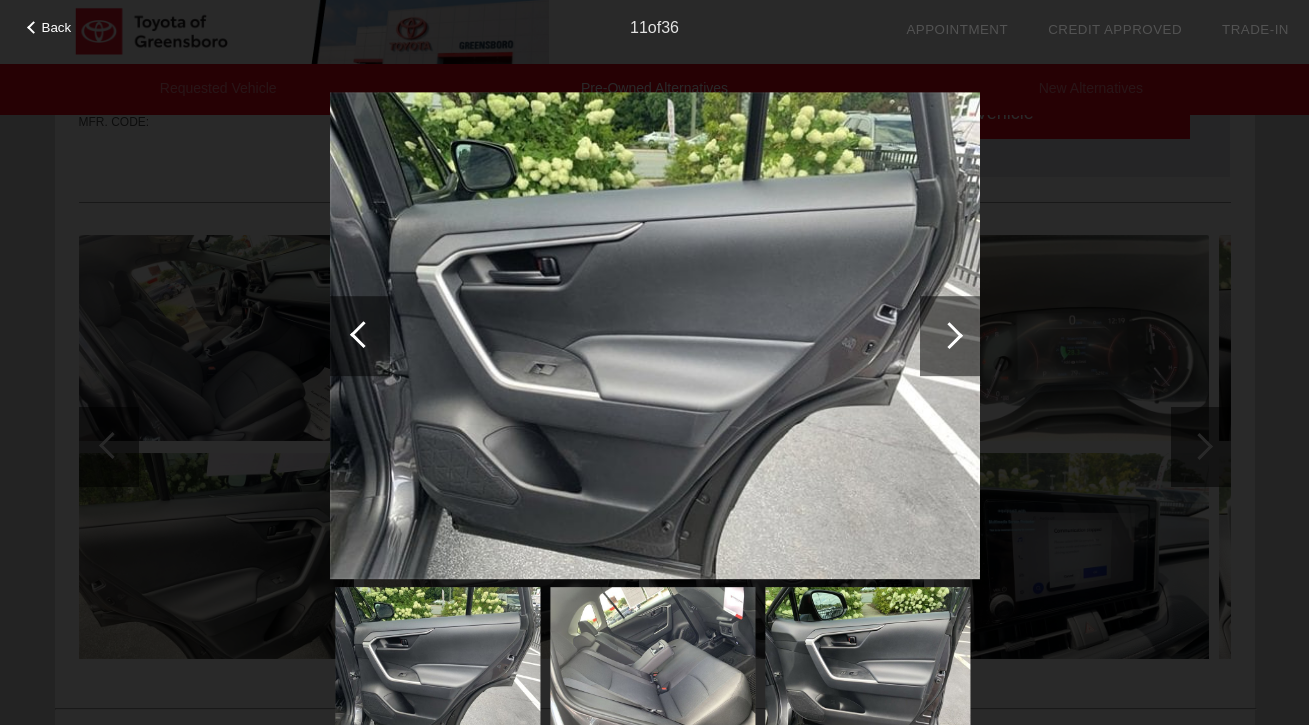 click at bounding box center (950, 336) 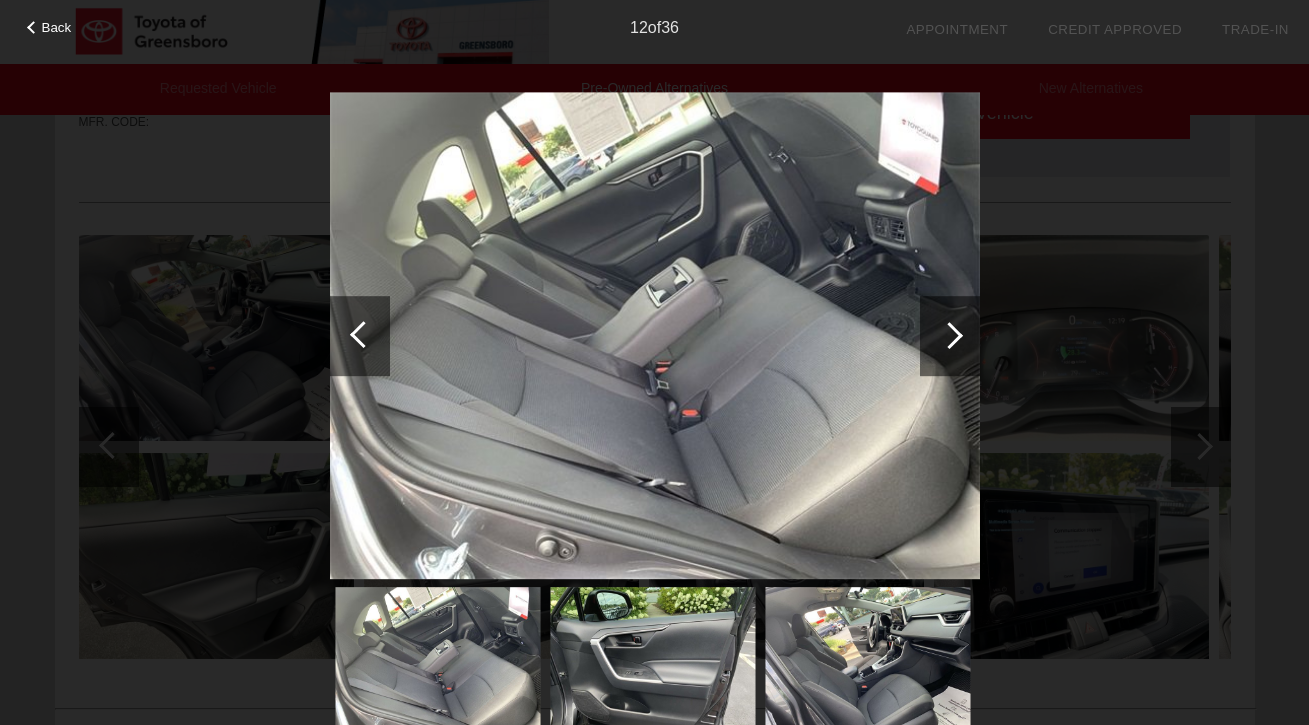 click at bounding box center [950, 336] 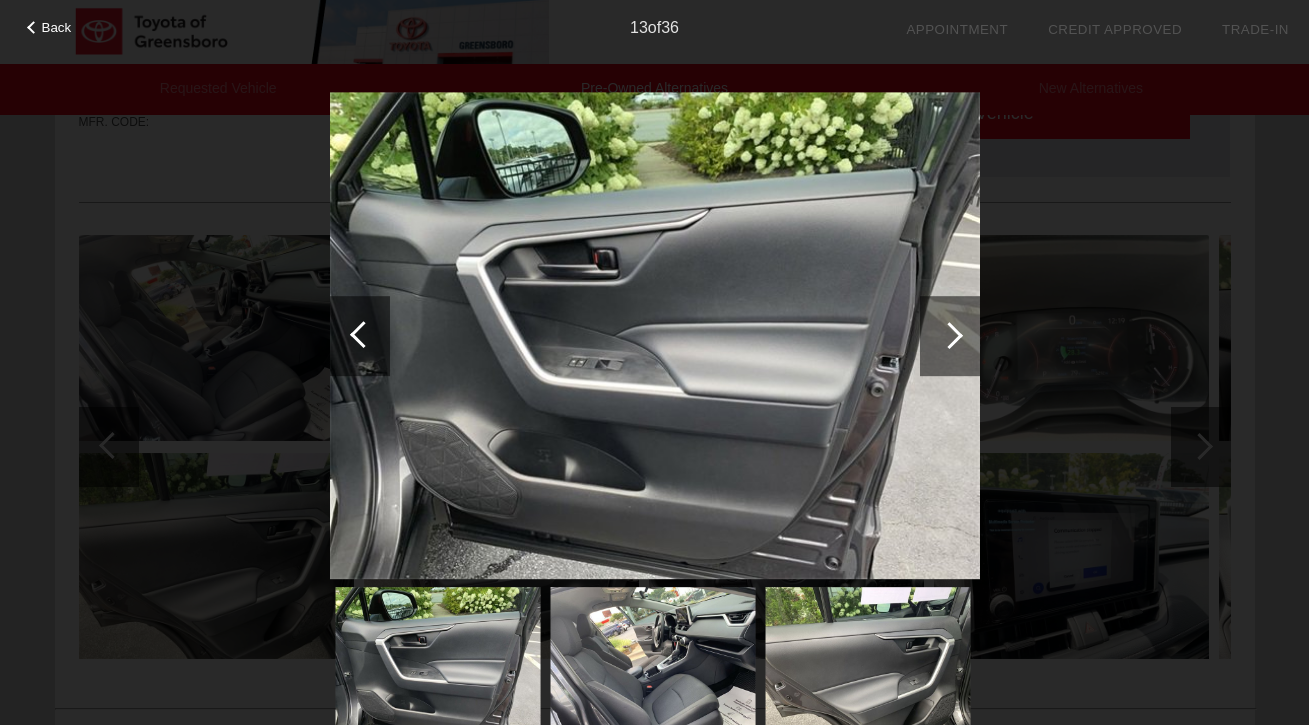 click at bounding box center [363, 334] 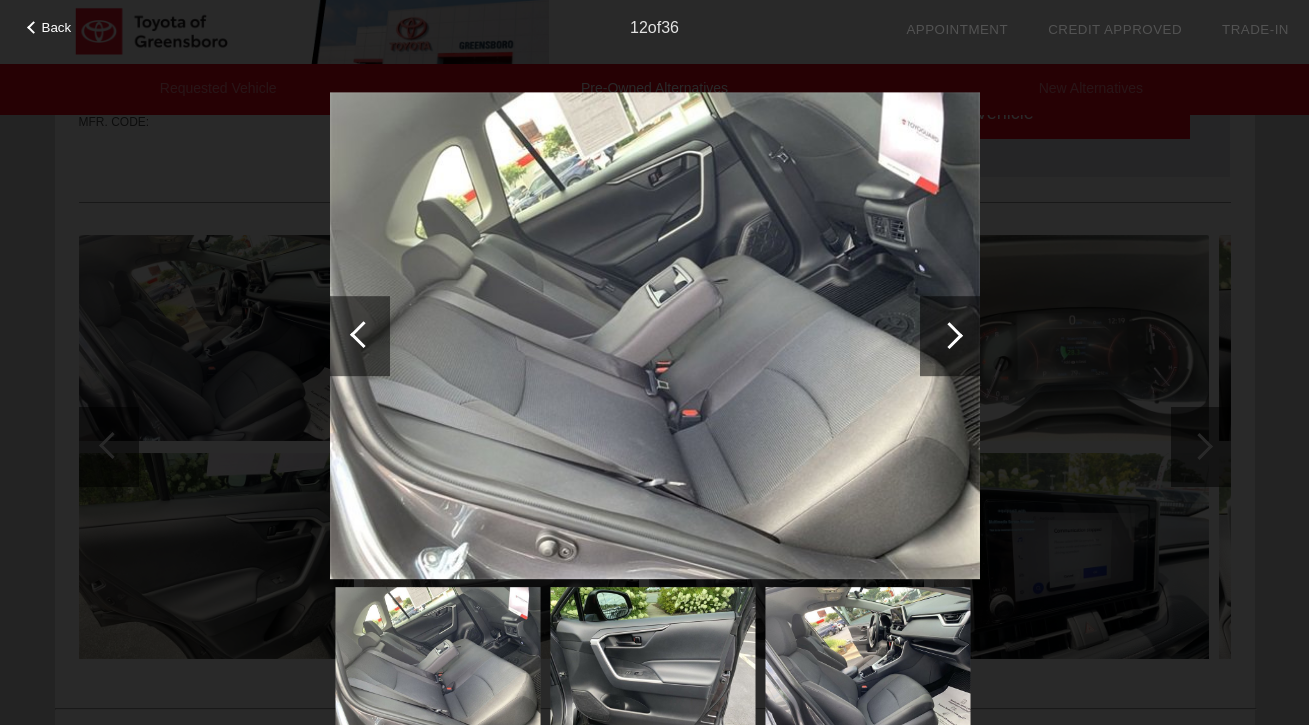 click at bounding box center [363, 334] 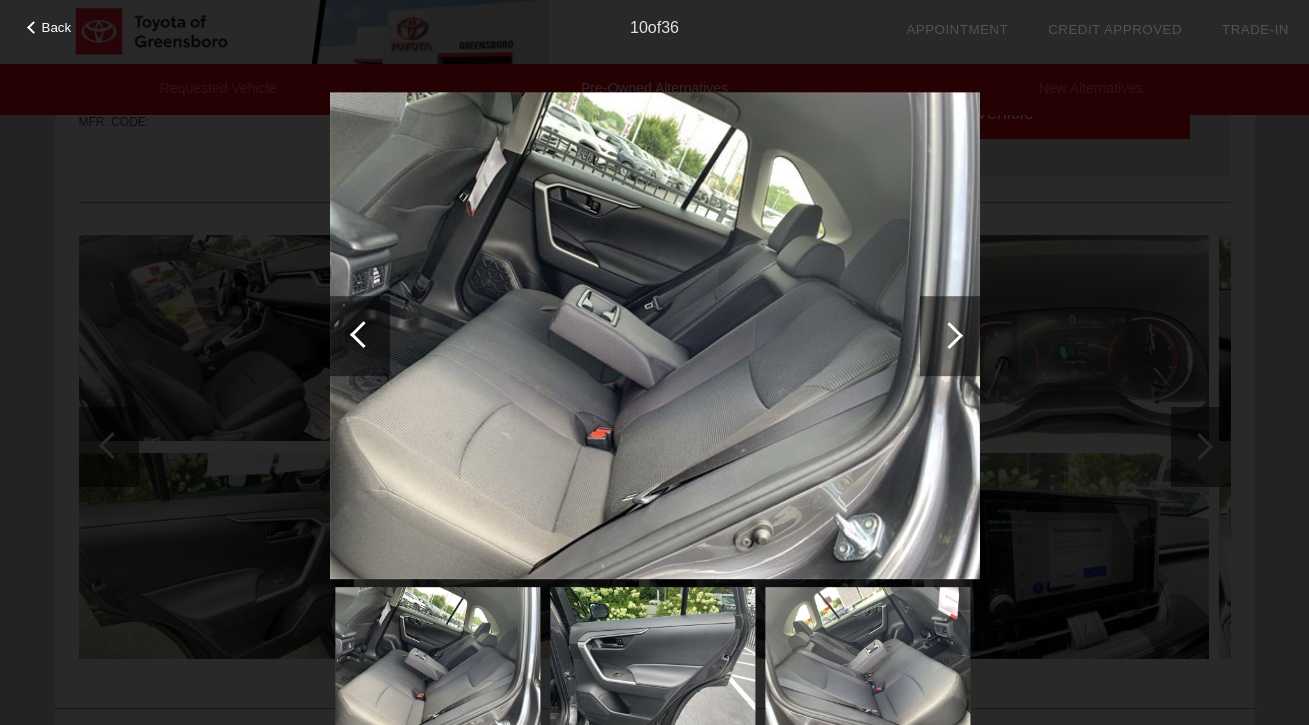 click at bounding box center (363, 334) 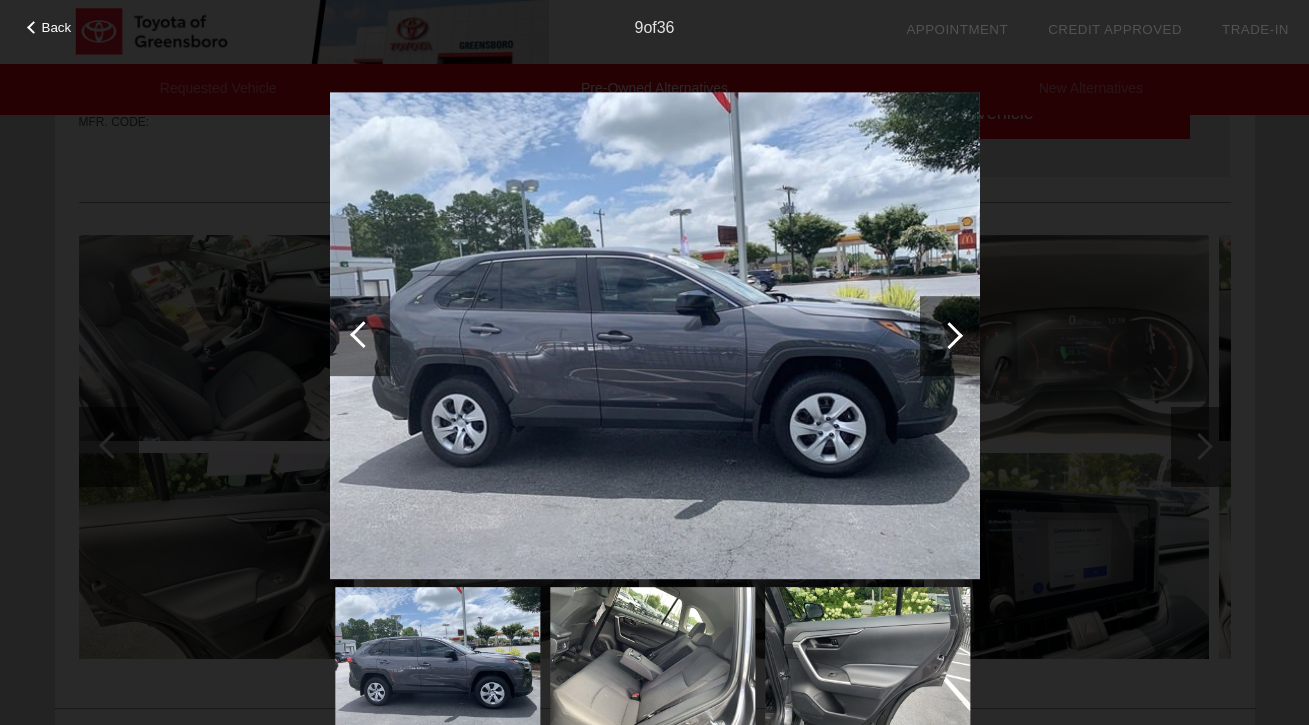 click at bounding box center (363, 334) 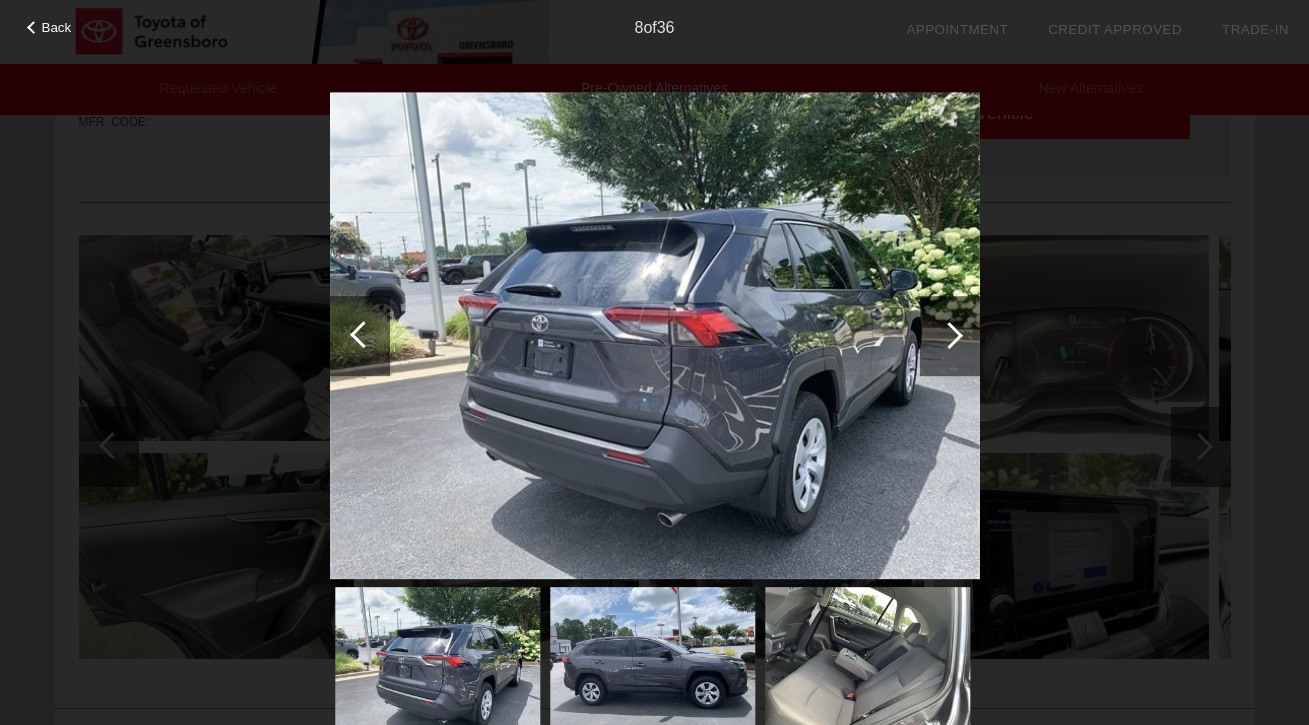 click at bounding box center (363, 334) 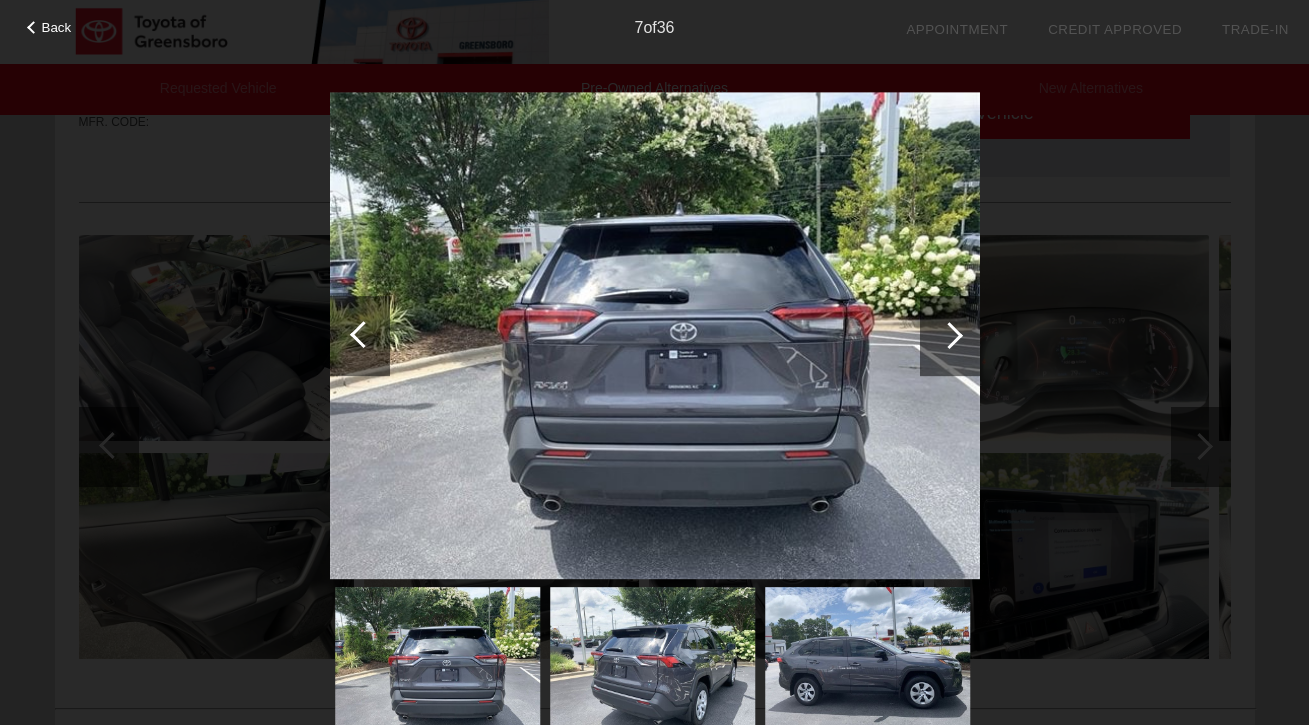 click at bounding box center [363, 334] 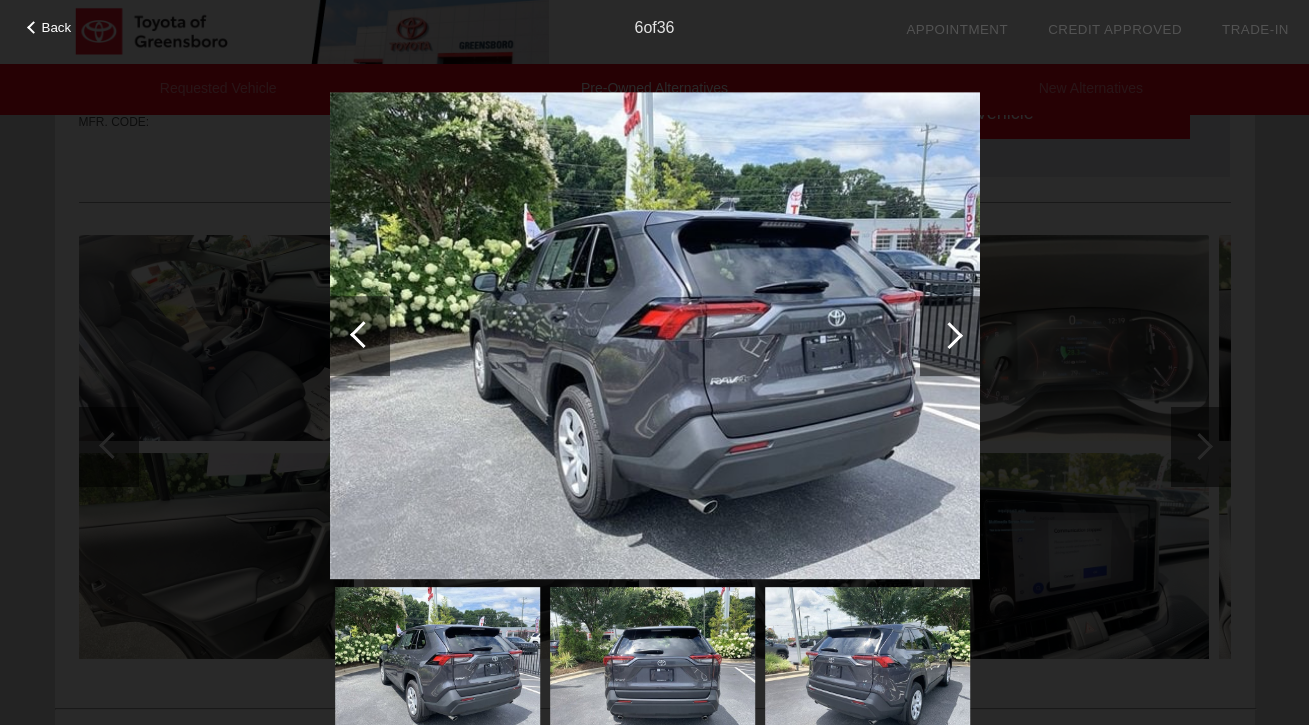 click at bounding box center [949, 335] 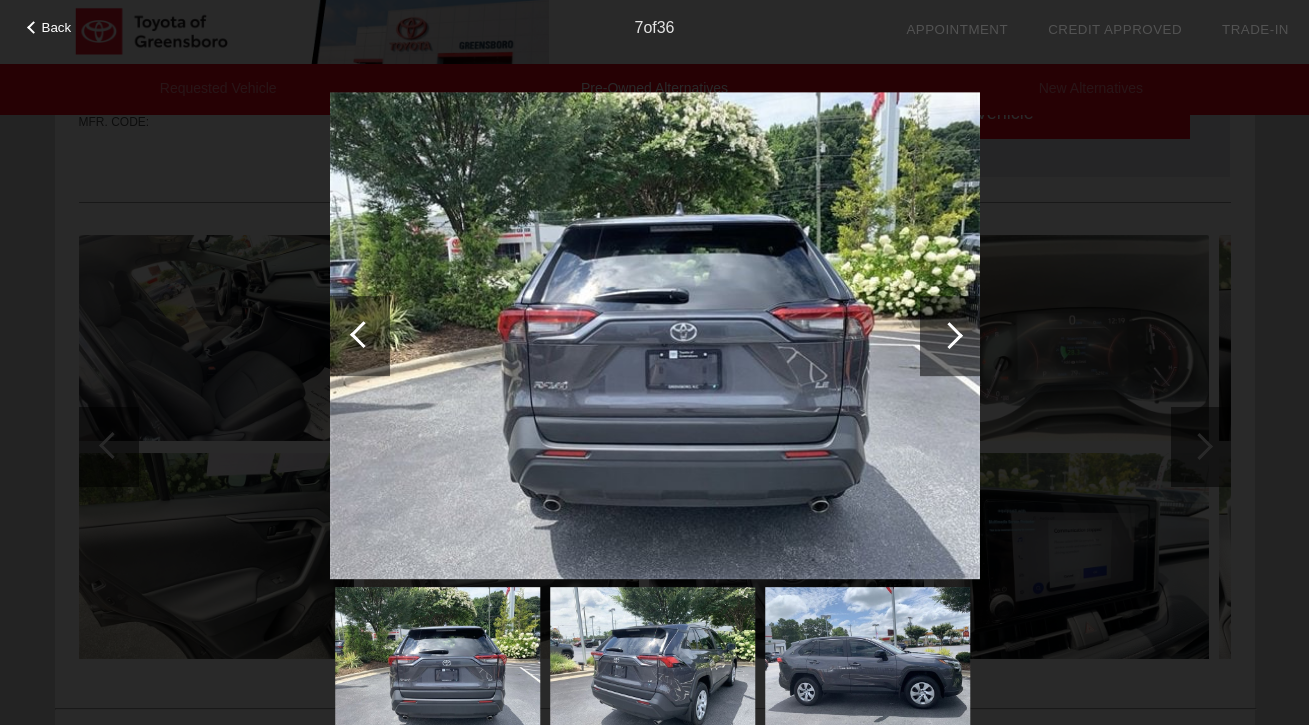 click at bounding box center [949, 335] 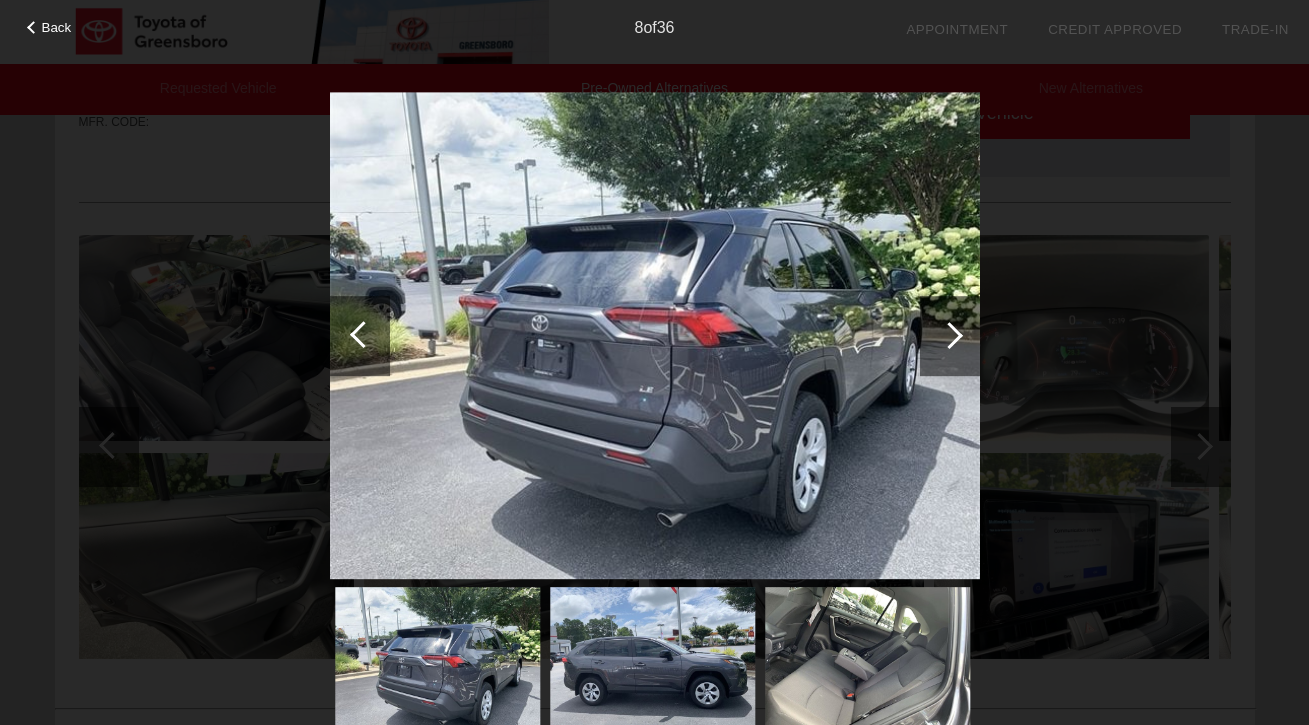 click at bounding box center [949, 335] 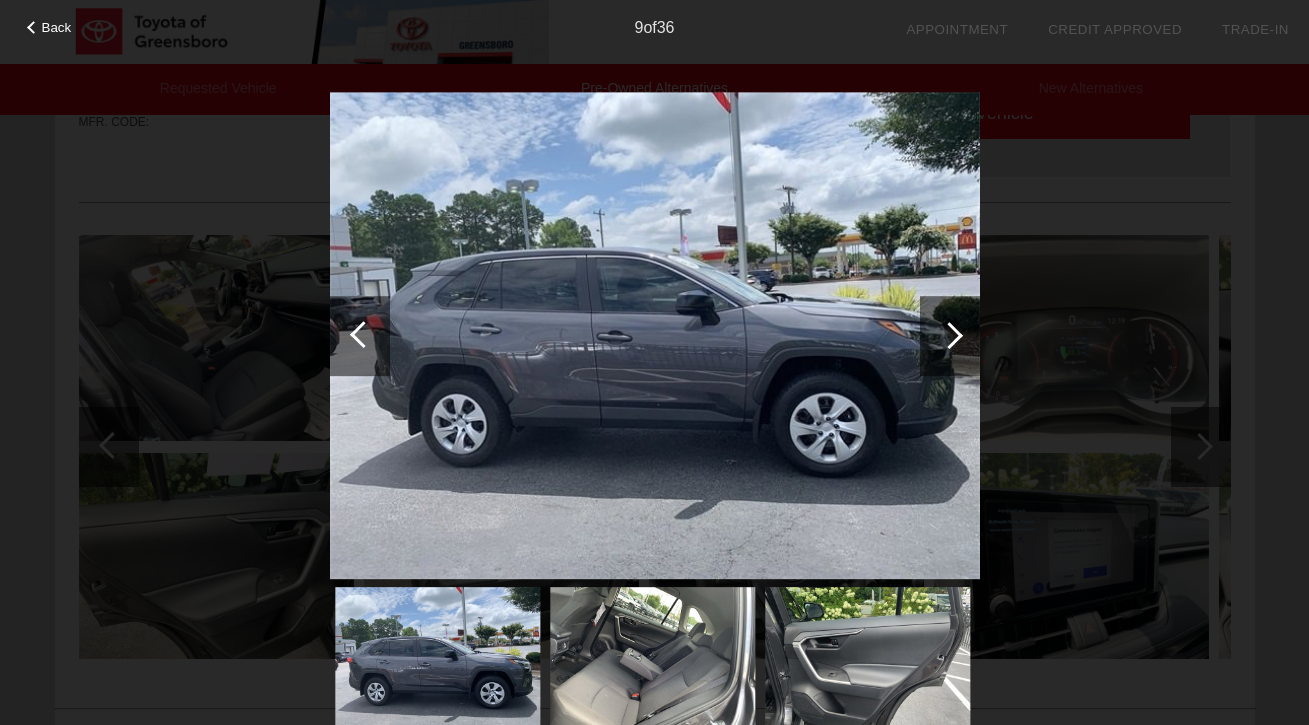 click at bounding box center [949, 335] 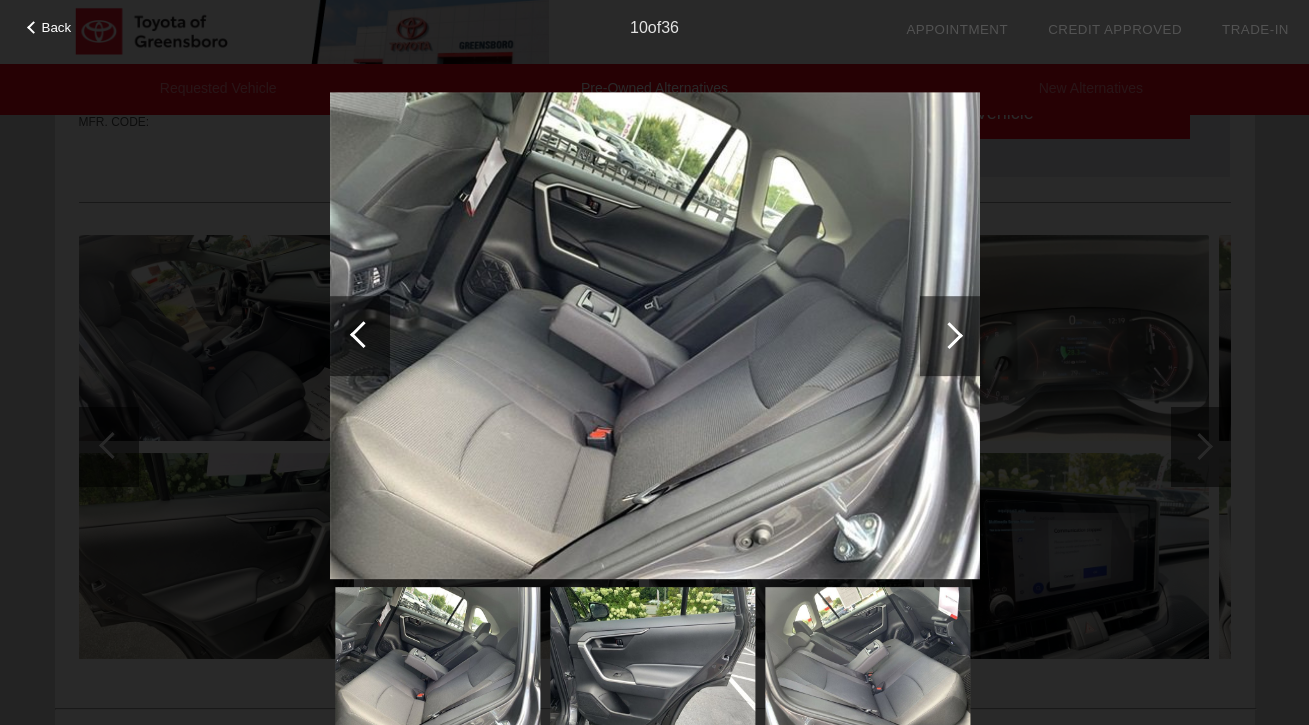 click at bounding box center [949, 335] 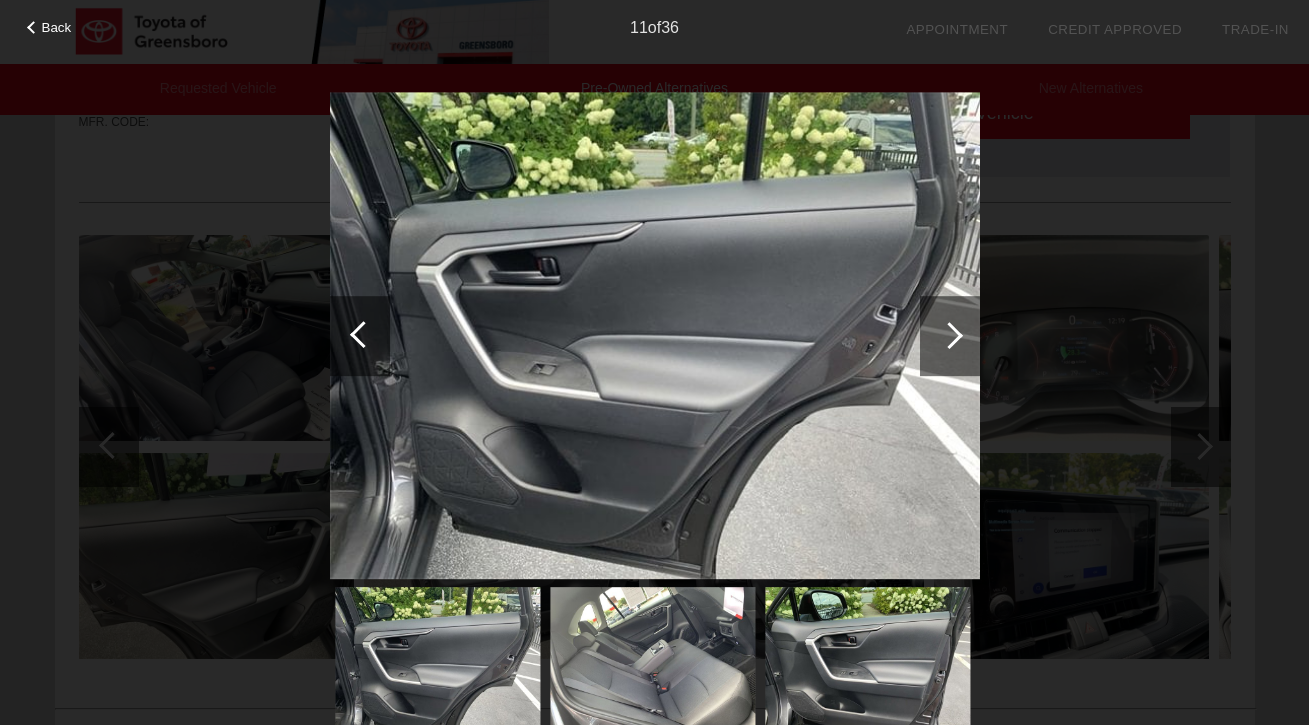 click at bounding box center (949, 335) 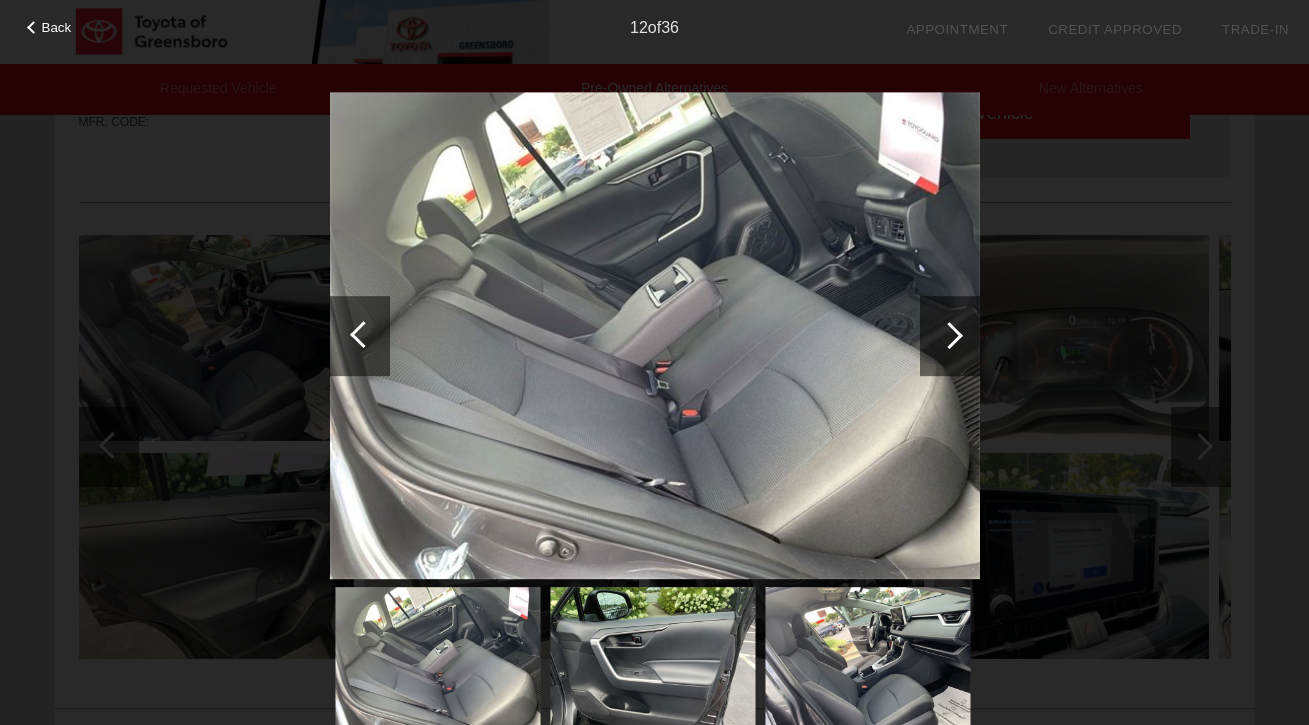click at bounding box center [949, 335] 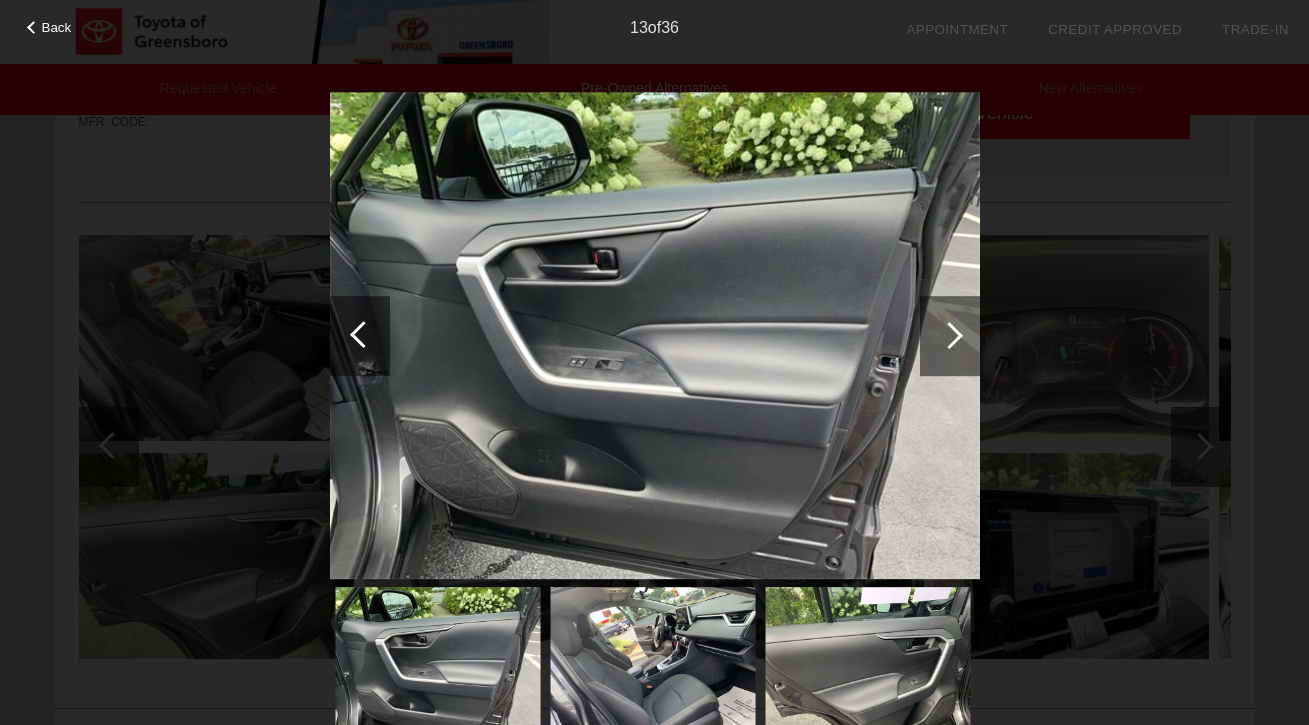click at bounding box center [949, 335] 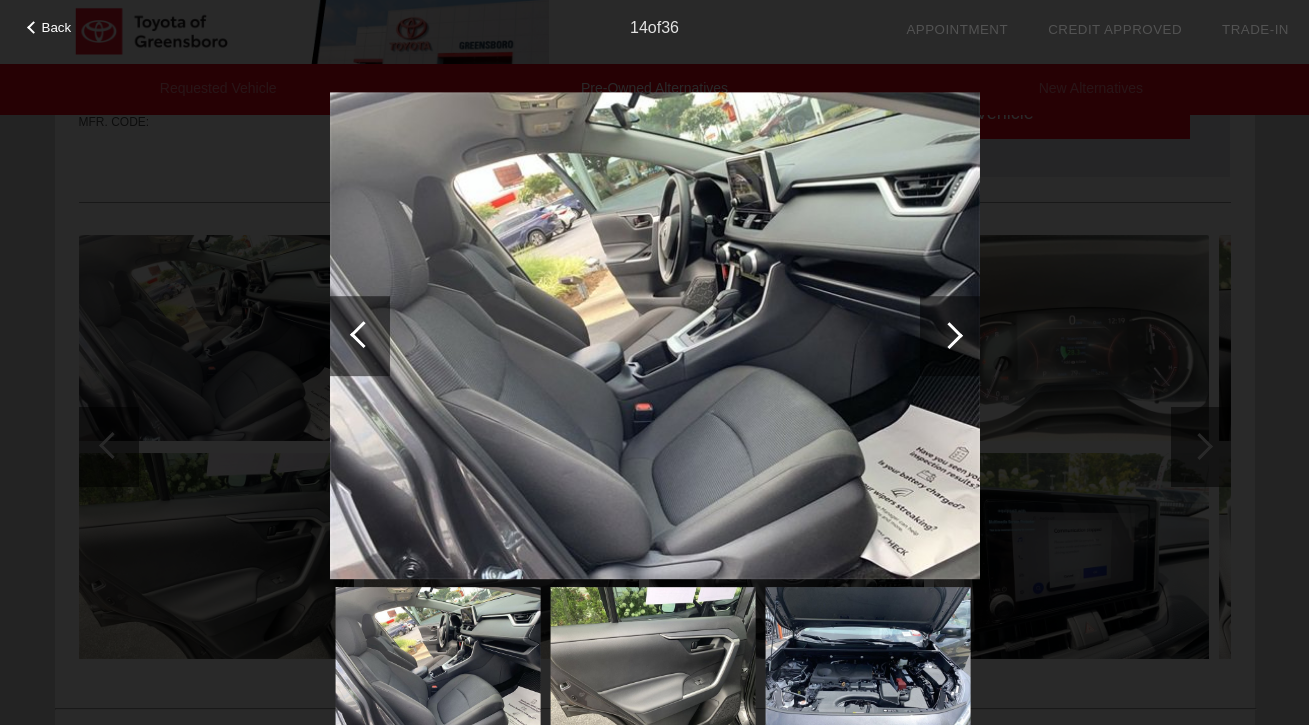 click at bounding box center (949, 335) 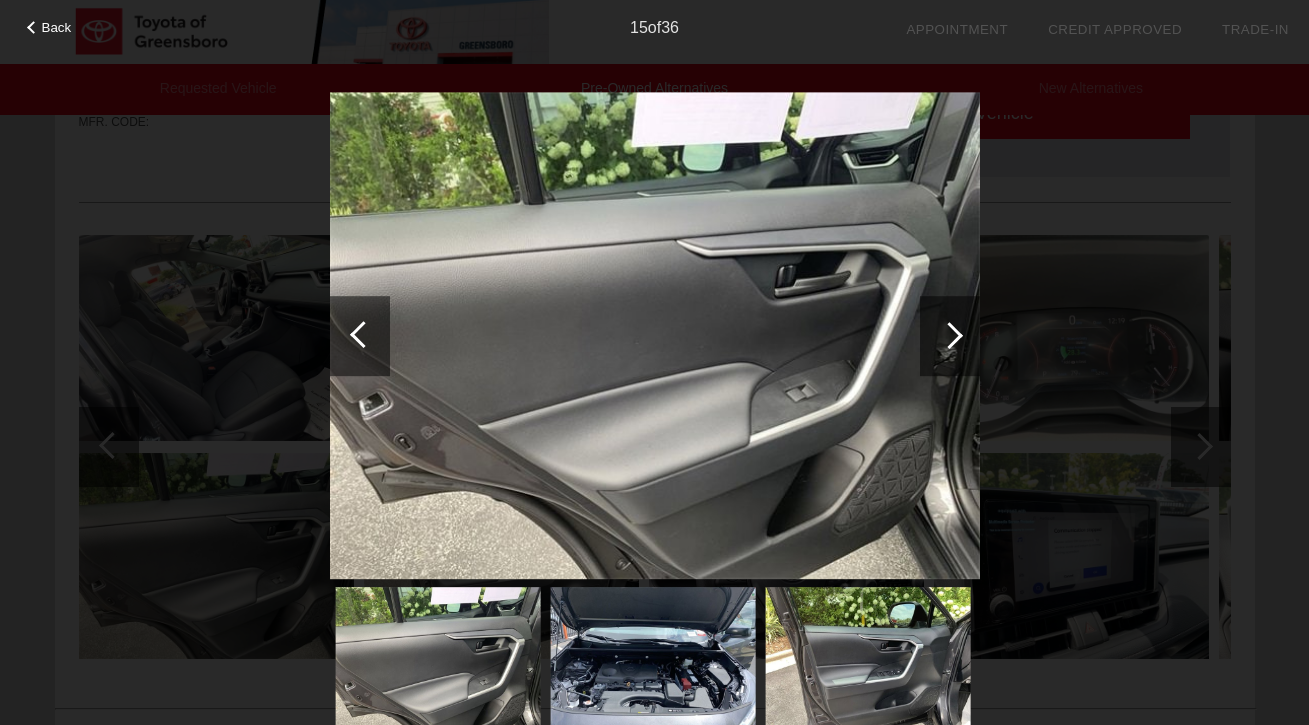 click at bounding box center [949, 335] 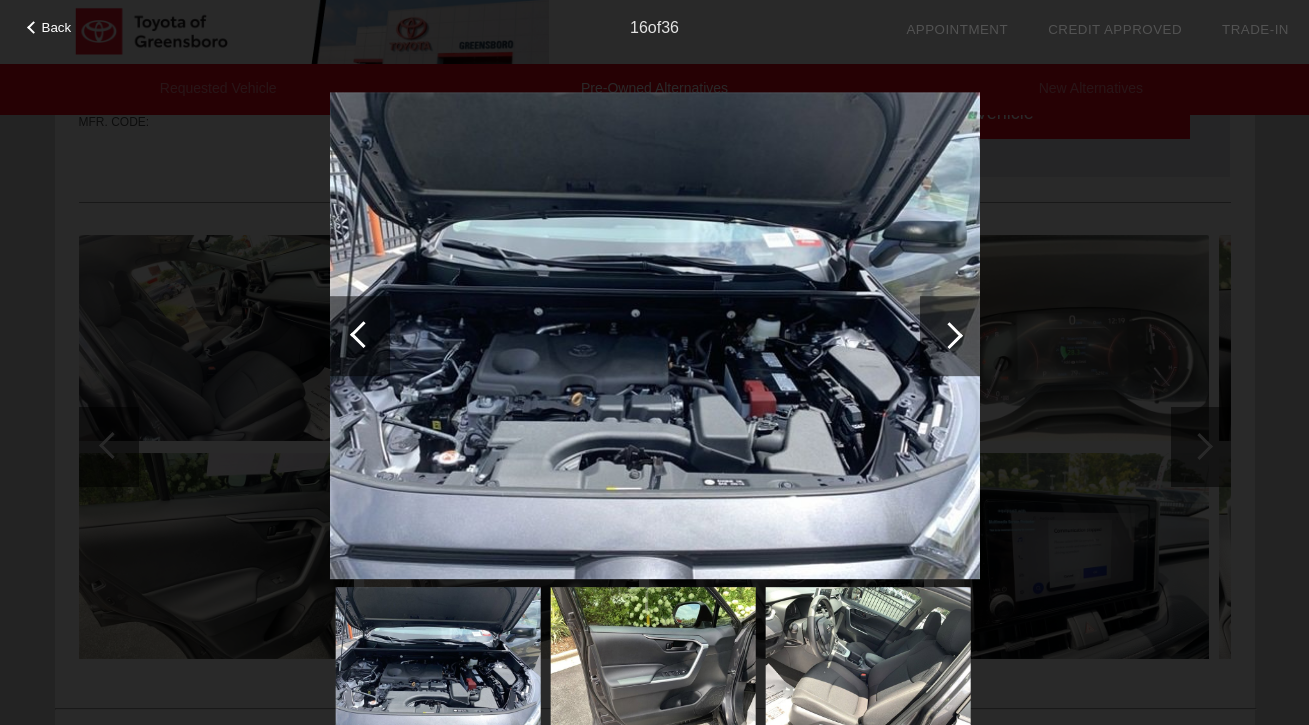 click at bounding box center [949, 335] 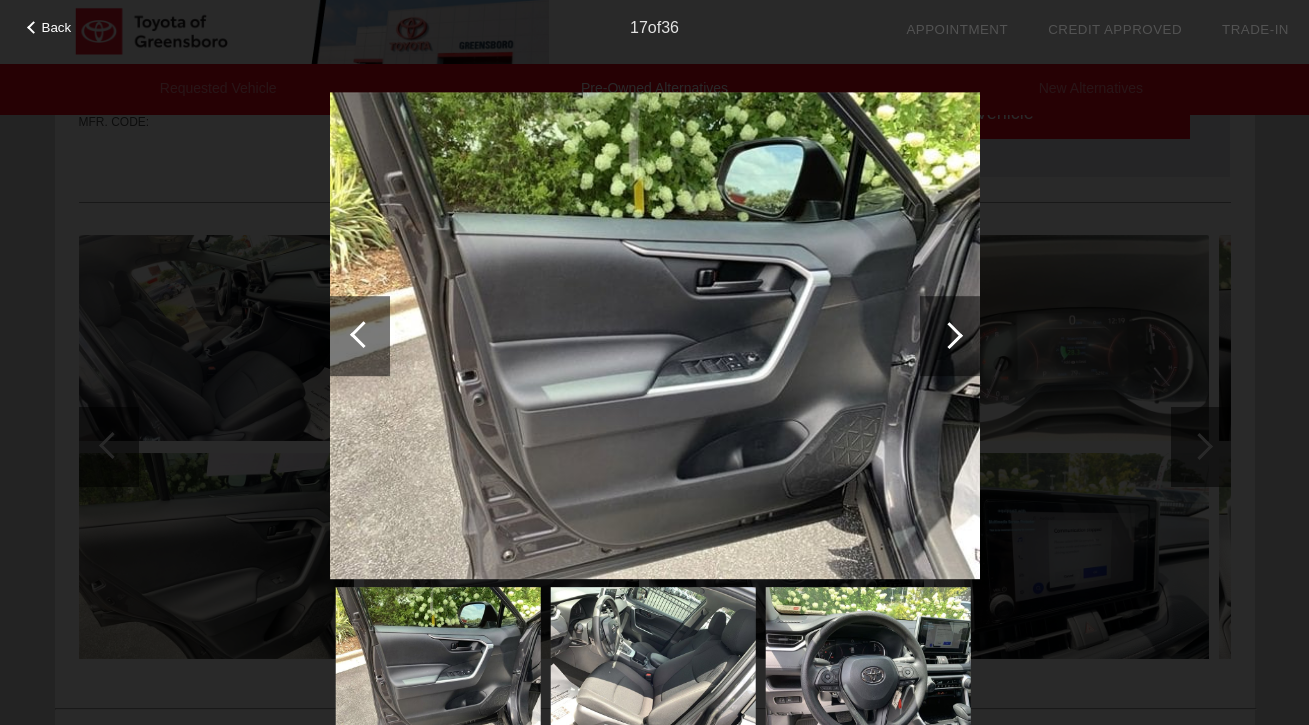 click at bounding box center (949, 335) 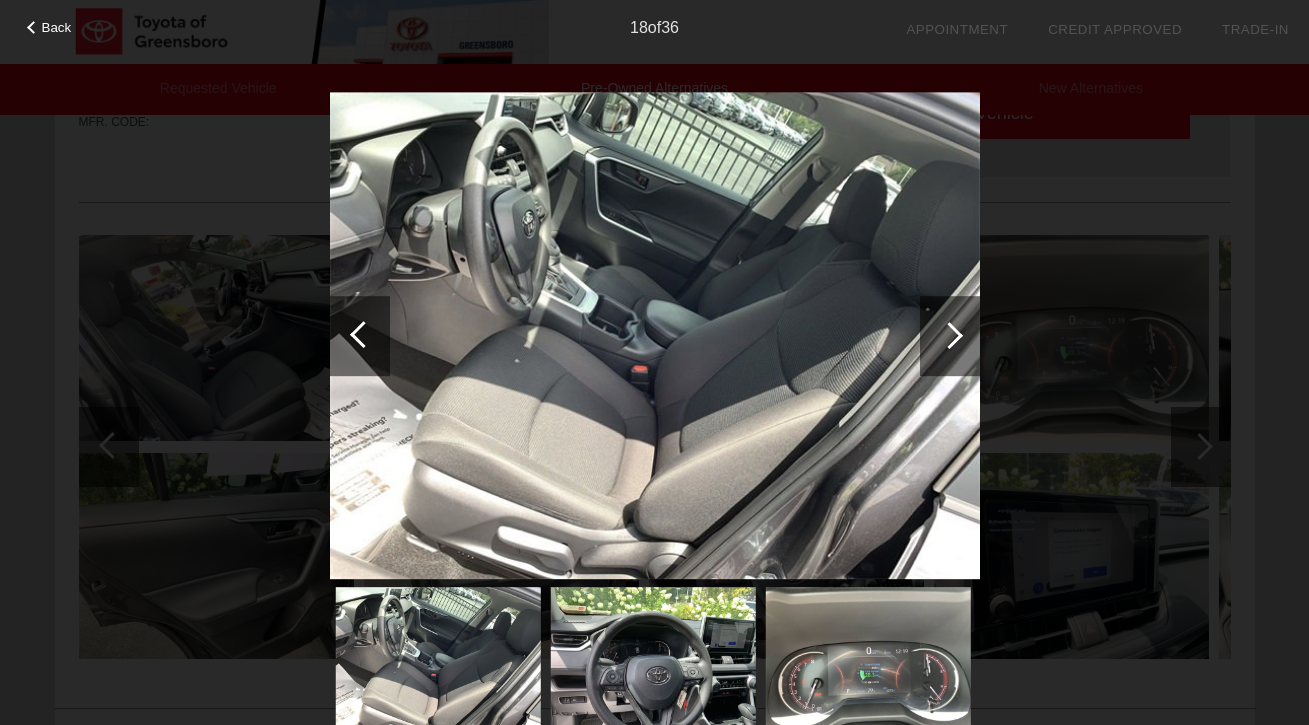 click at bounding box center [949, 335] 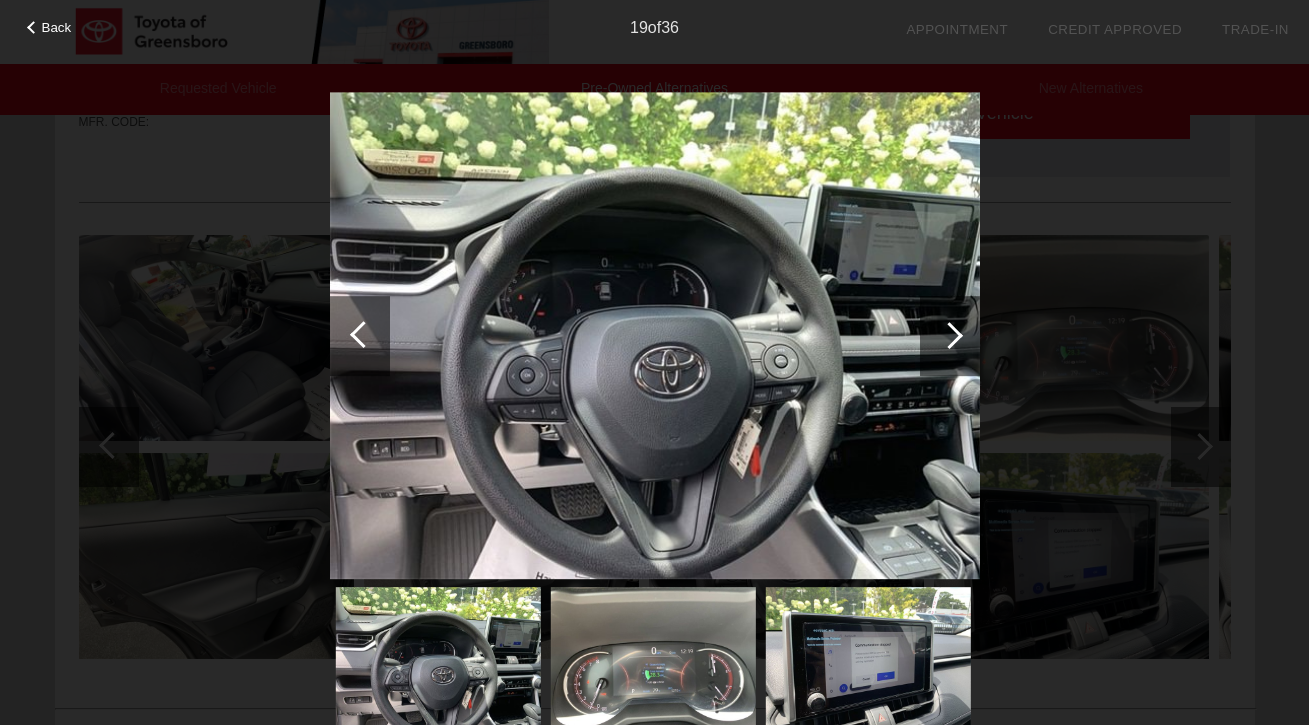 click at bounding box center (949, 335) 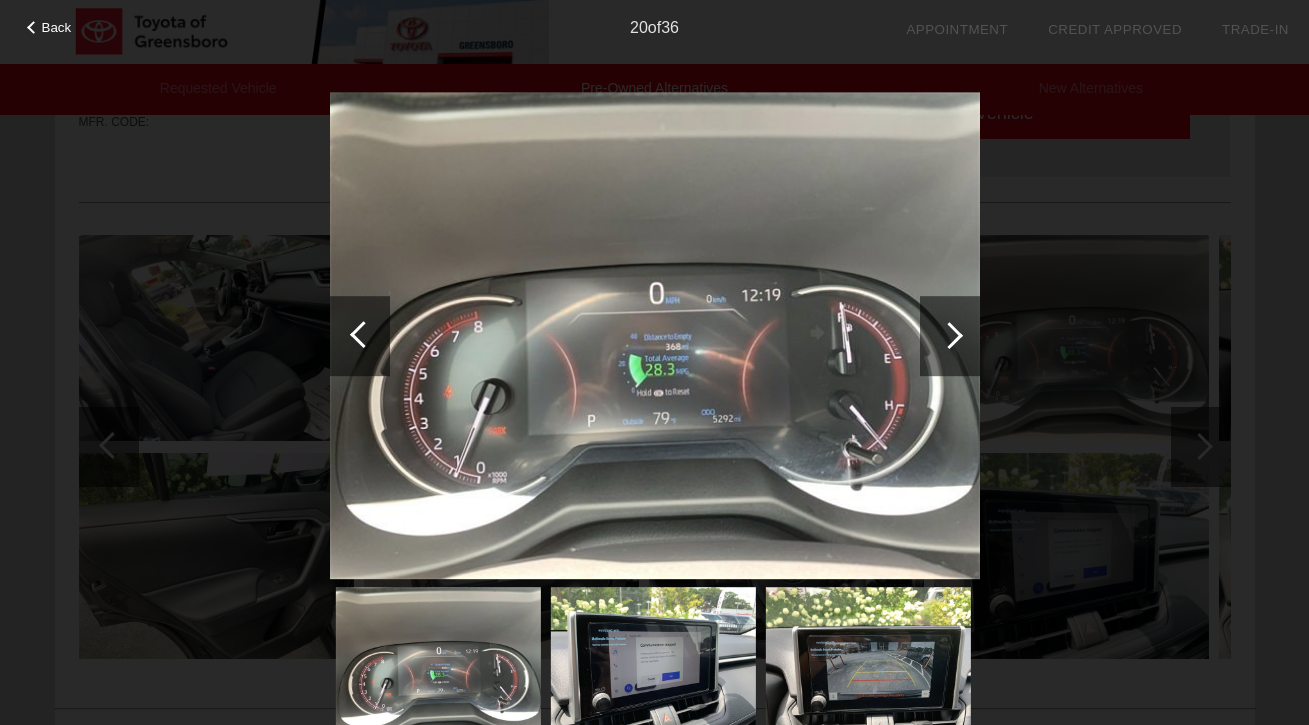 click at bounding box center (949, 335) 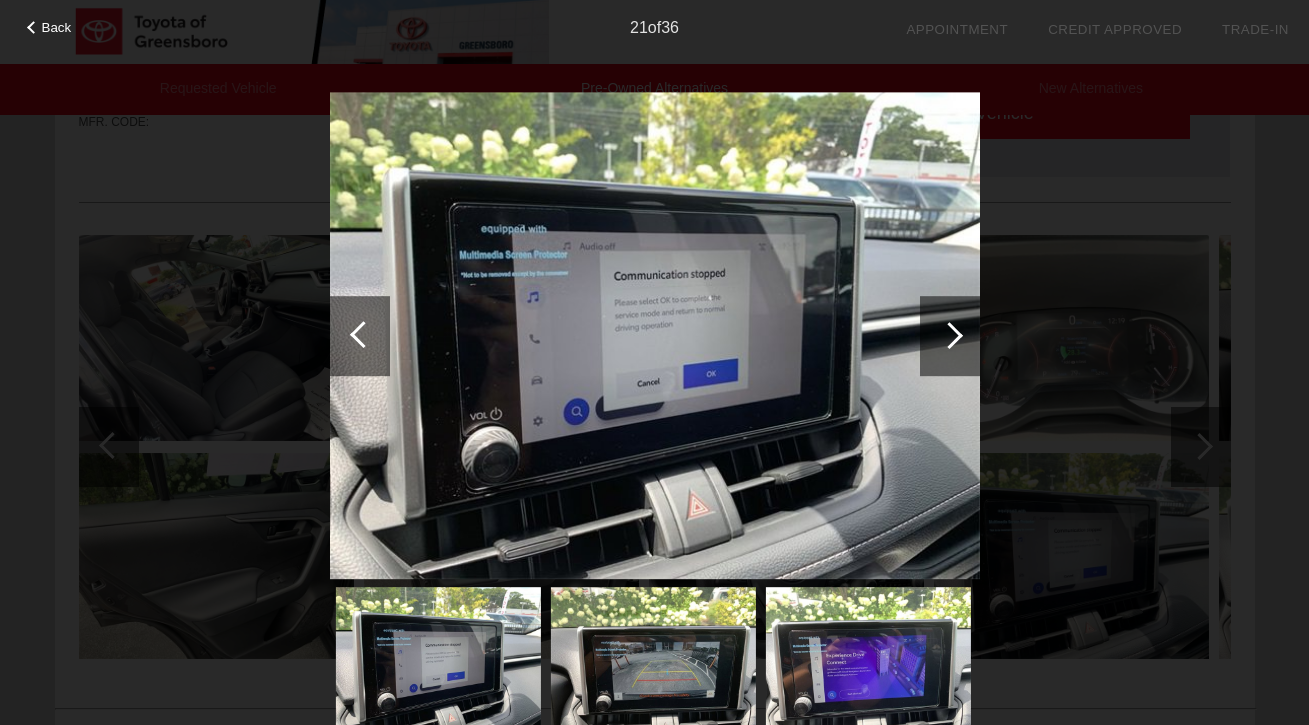 click at bounding box center (949, 335) 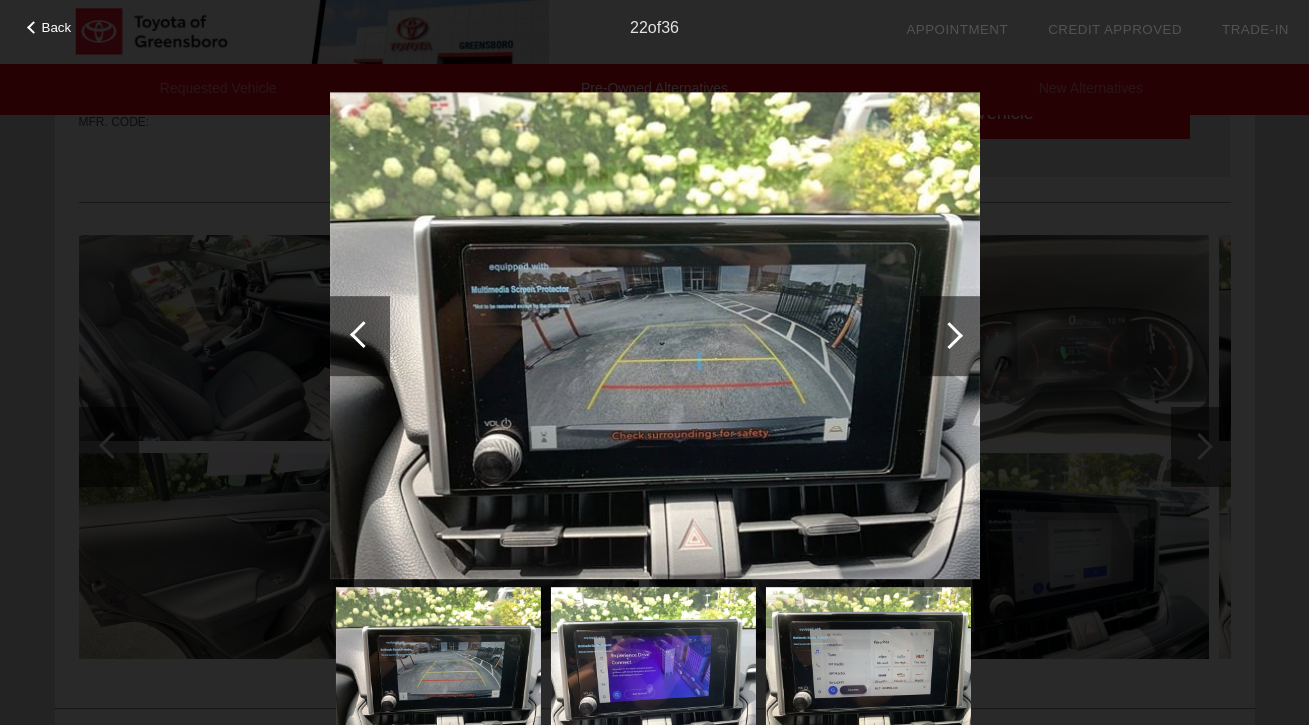 click on "Back" at bounding box center (57, 27) 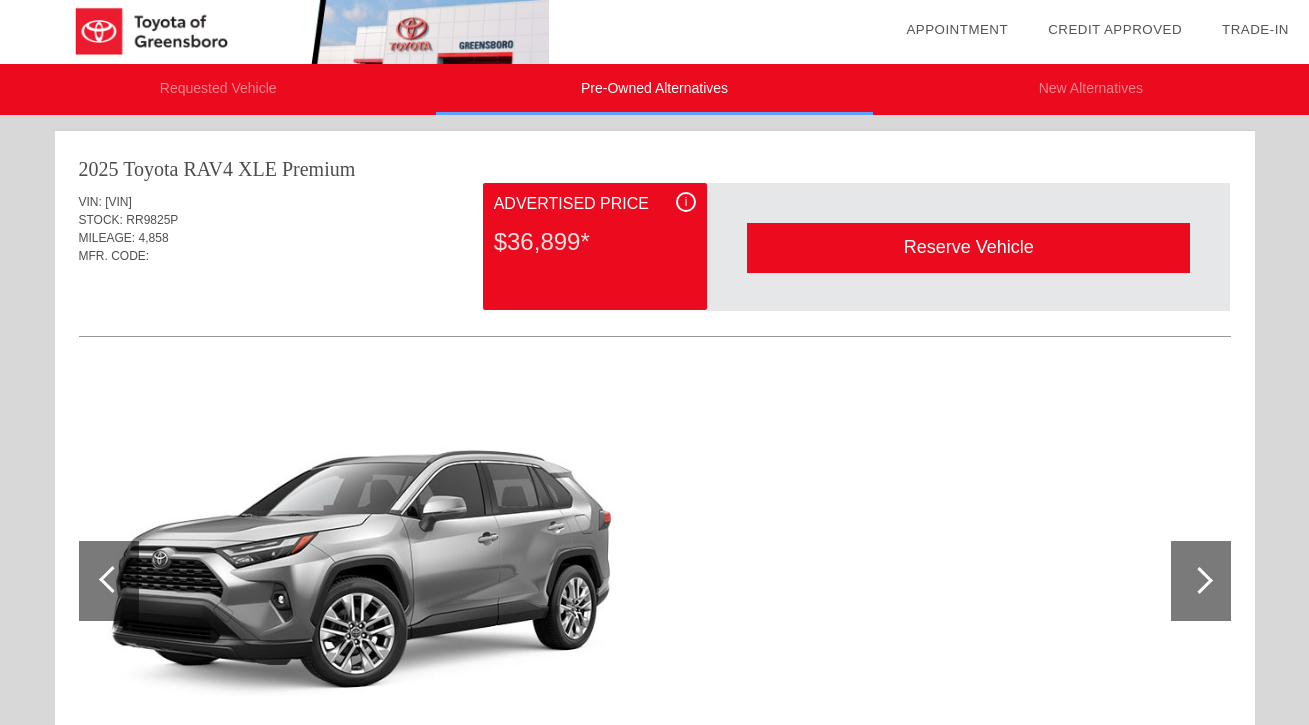 scroll, scrollTop: 0, scrollLeft: 0, axis: both 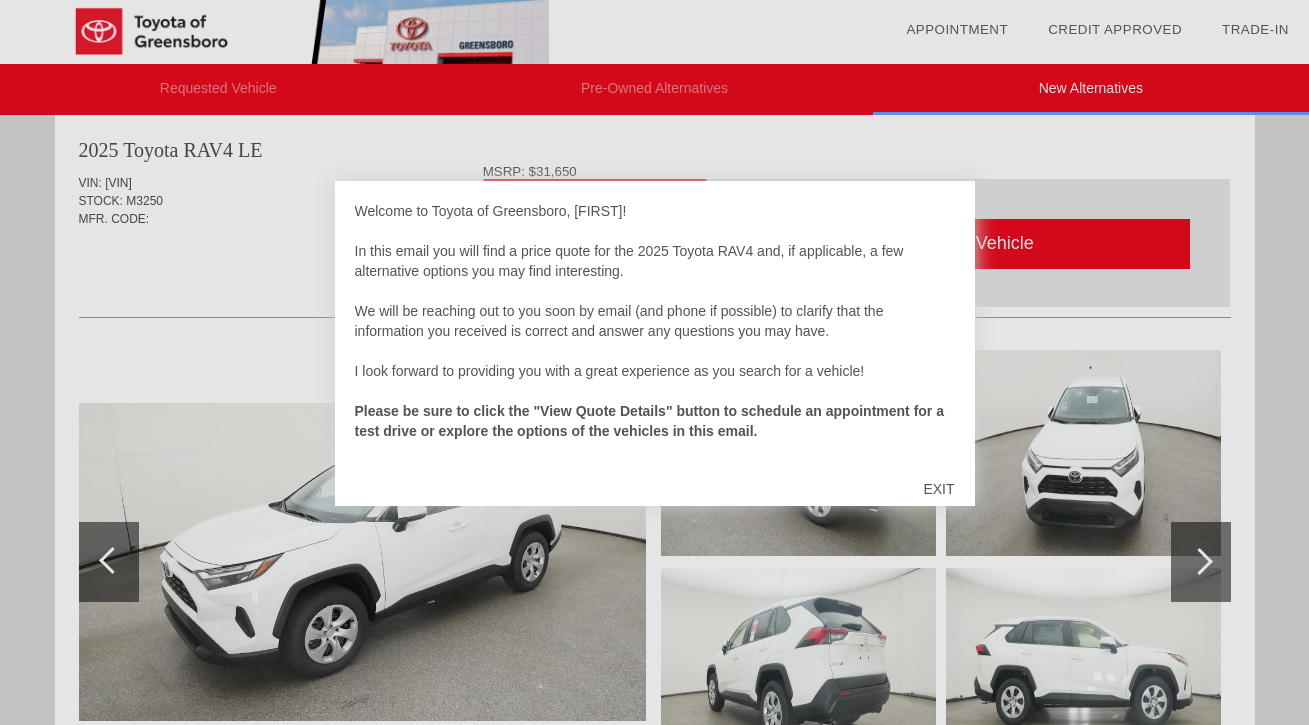 click on "EXIT" at bounding box center [938, 489] 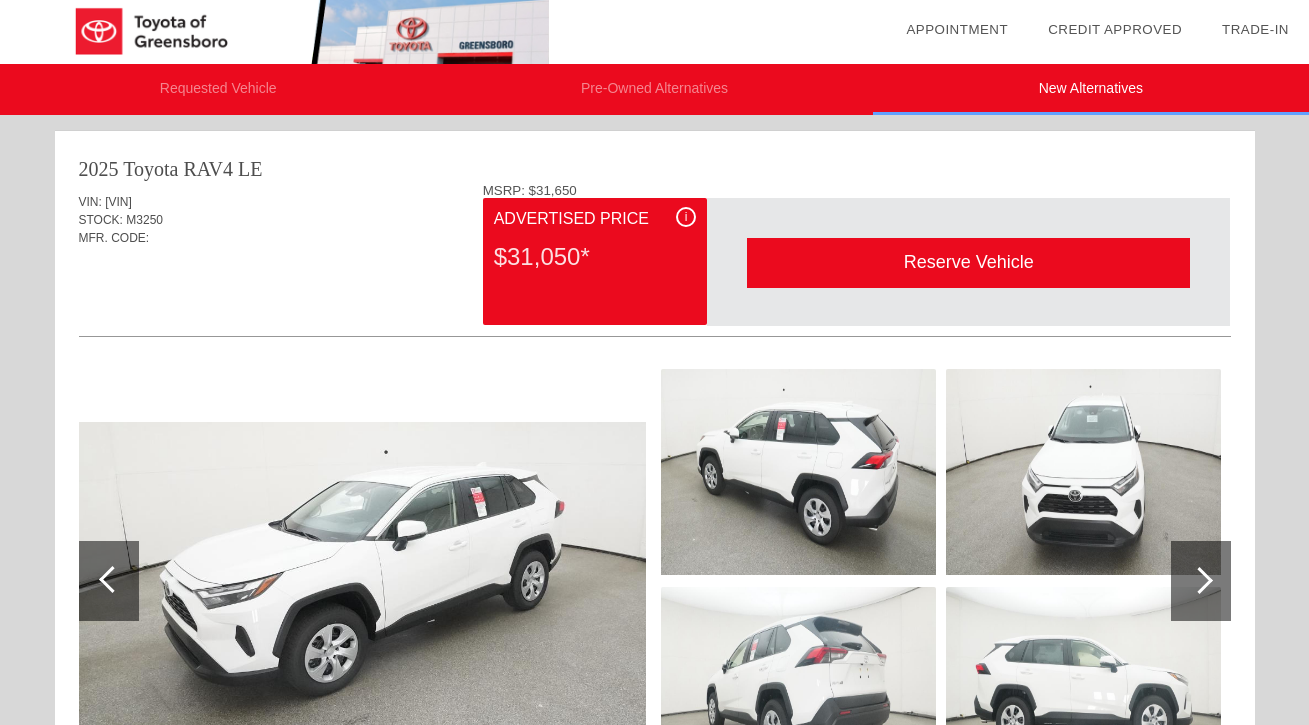 scroll, scrollTop: 0, scrollLeft: 0, axis: both 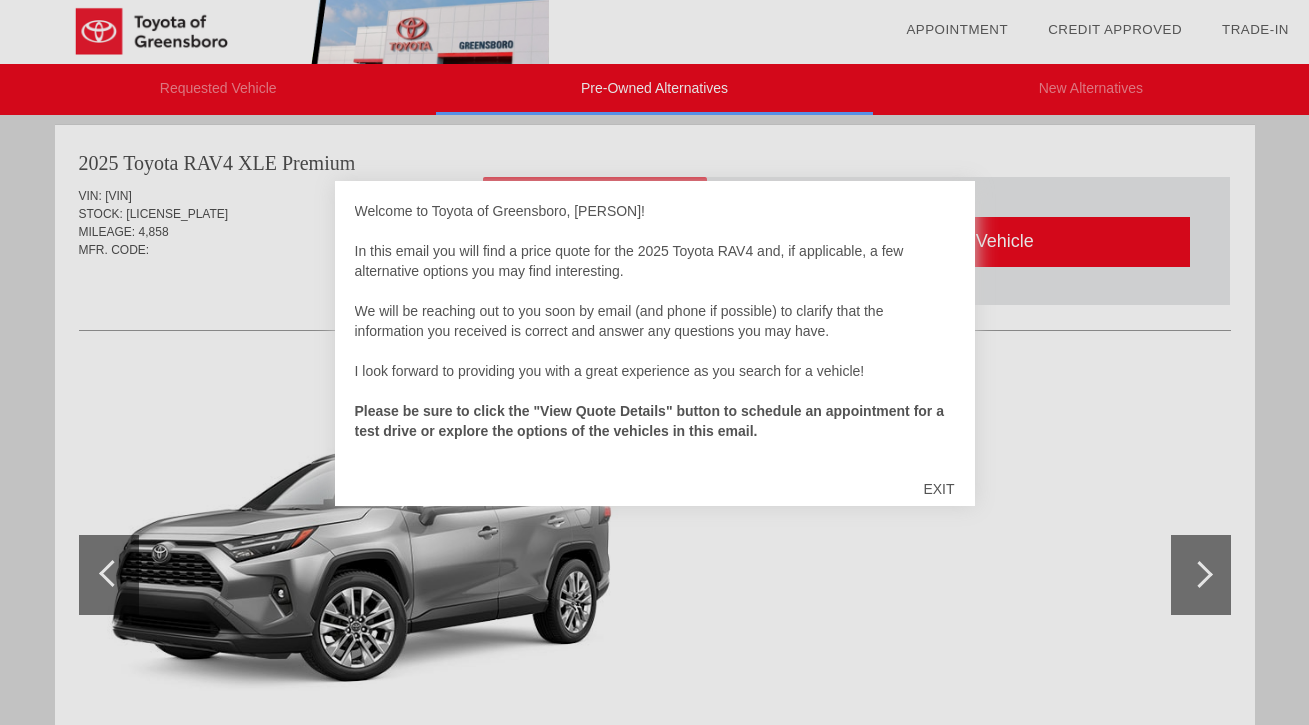 click on "EXIT" at bounding box center [938, 489] 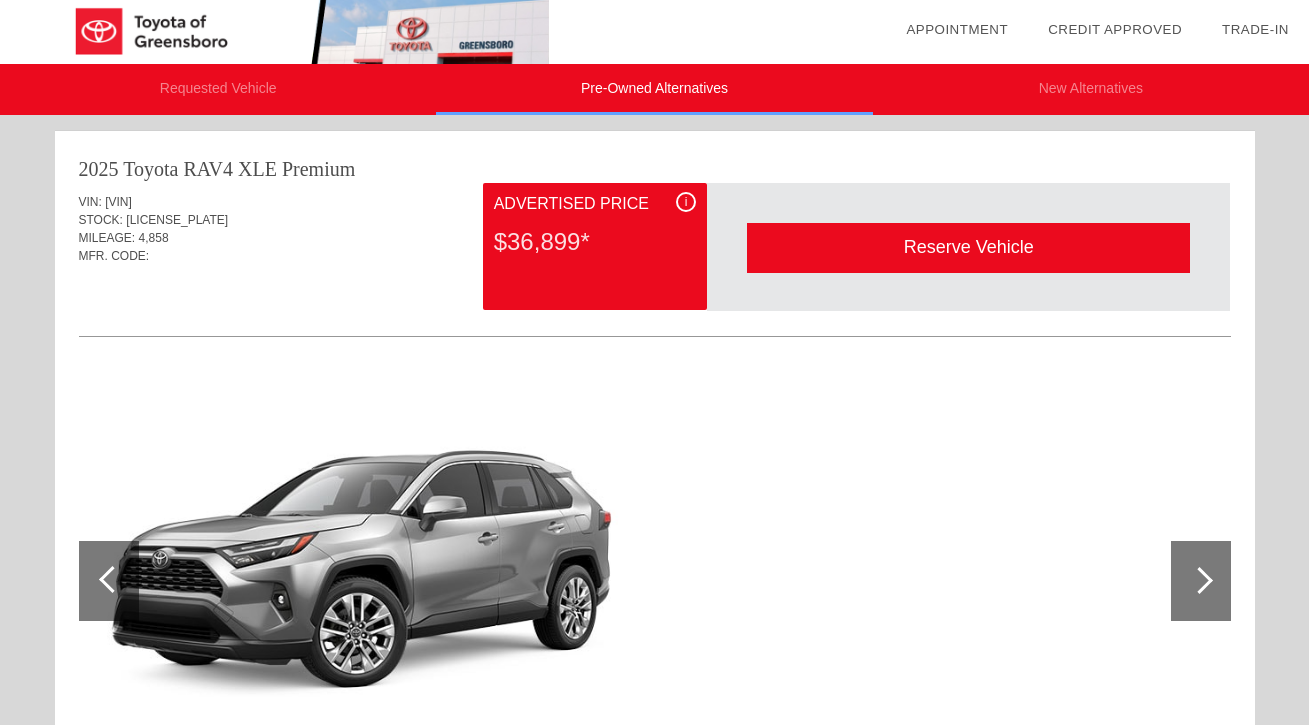 scroll, scrollTop: 0, scrollLeft: 0, axis: both 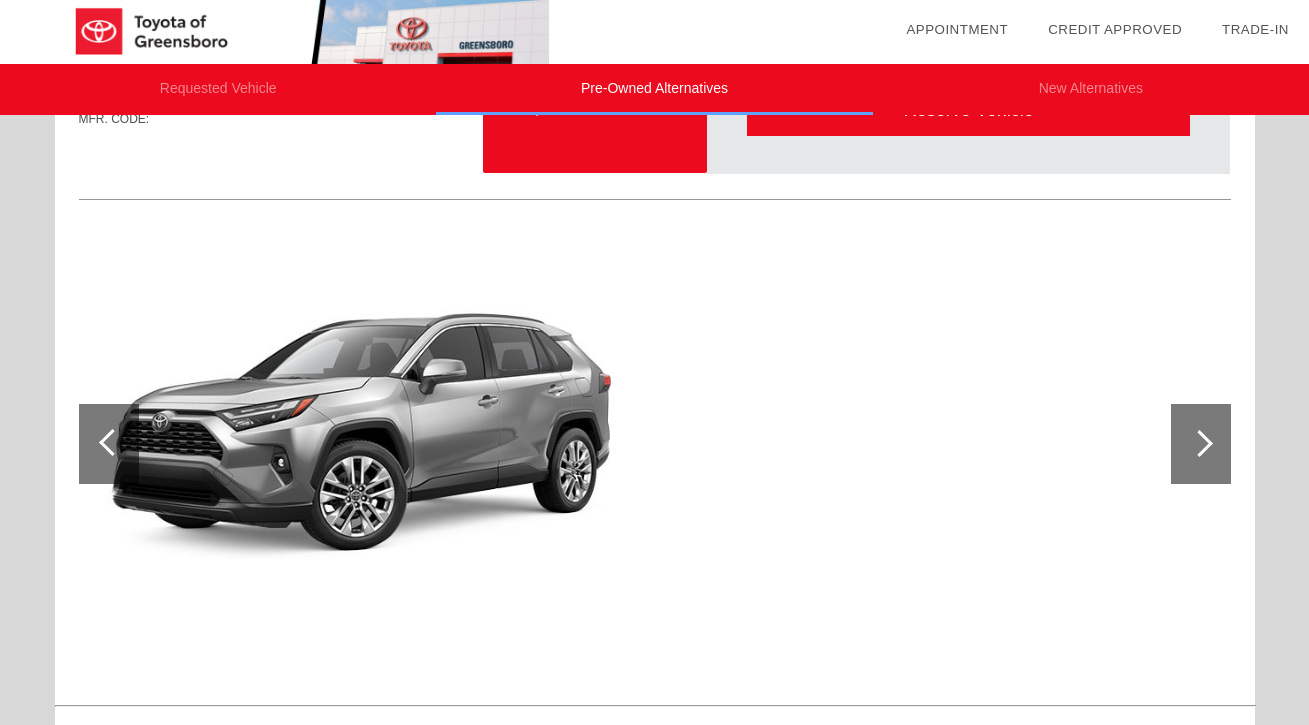 click at bounding box center [1199, 443] 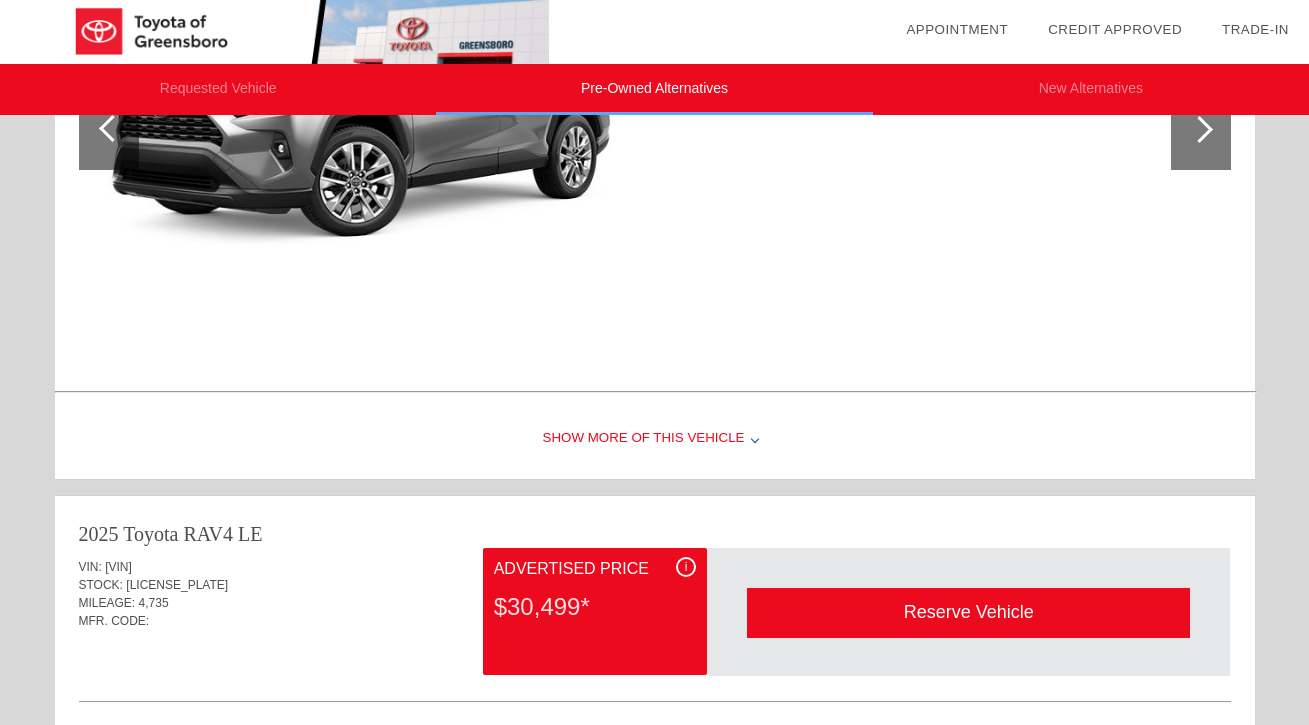 scroll, scrollTop: 452, scrollLeft: 0, axis: vertical 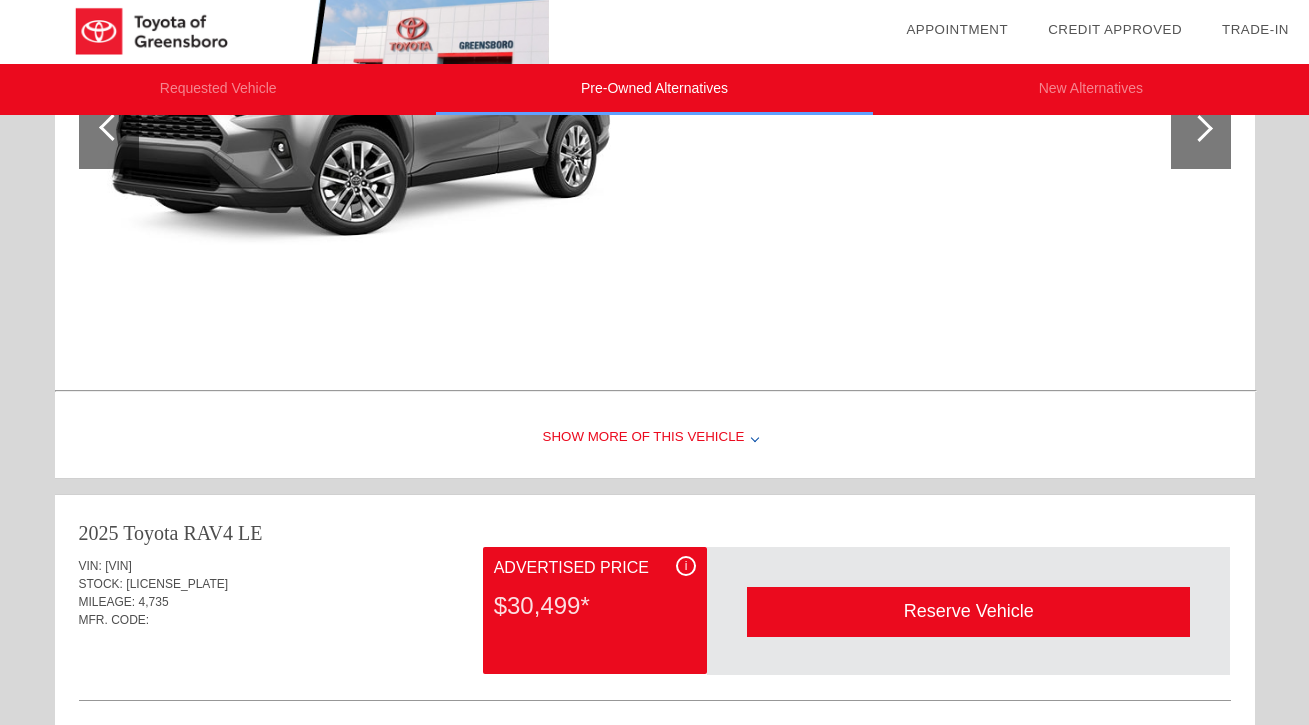 click on "Show More of this Vehicle" at bounding box center (655, 438) 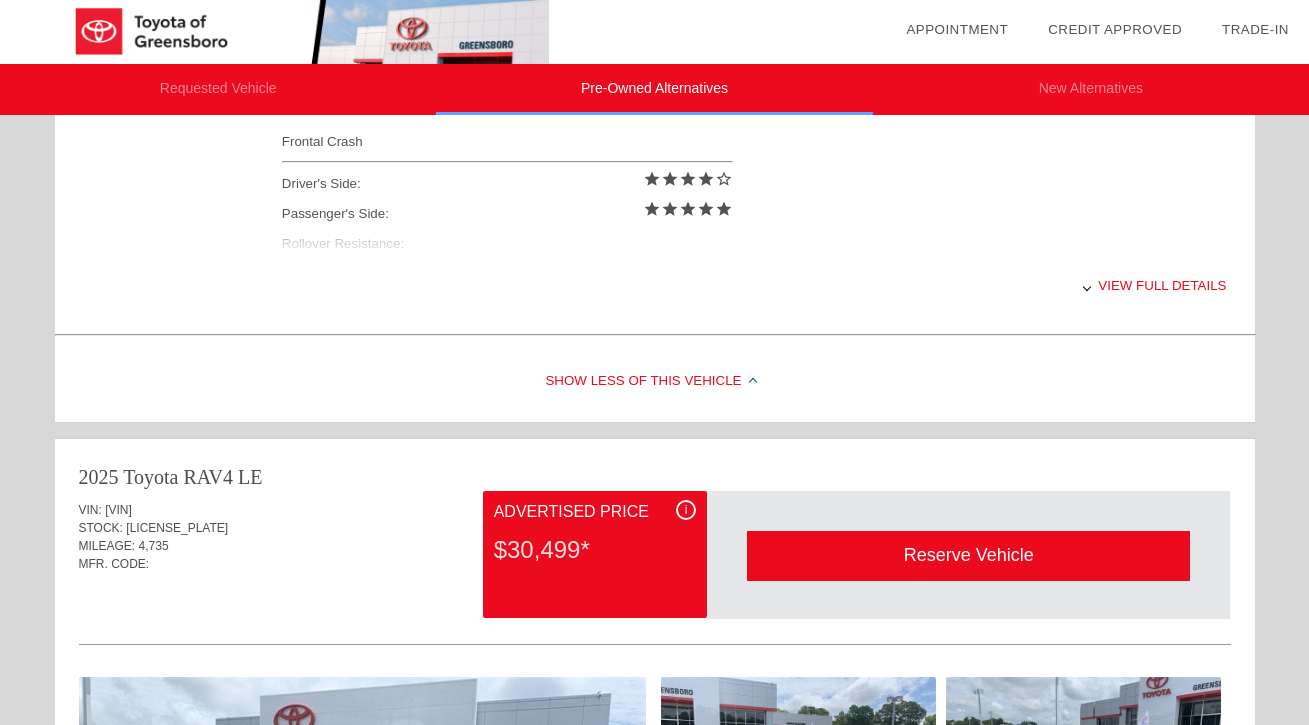 scroll, scrollTop: 886, scrollLeft: 0, axis: vertical 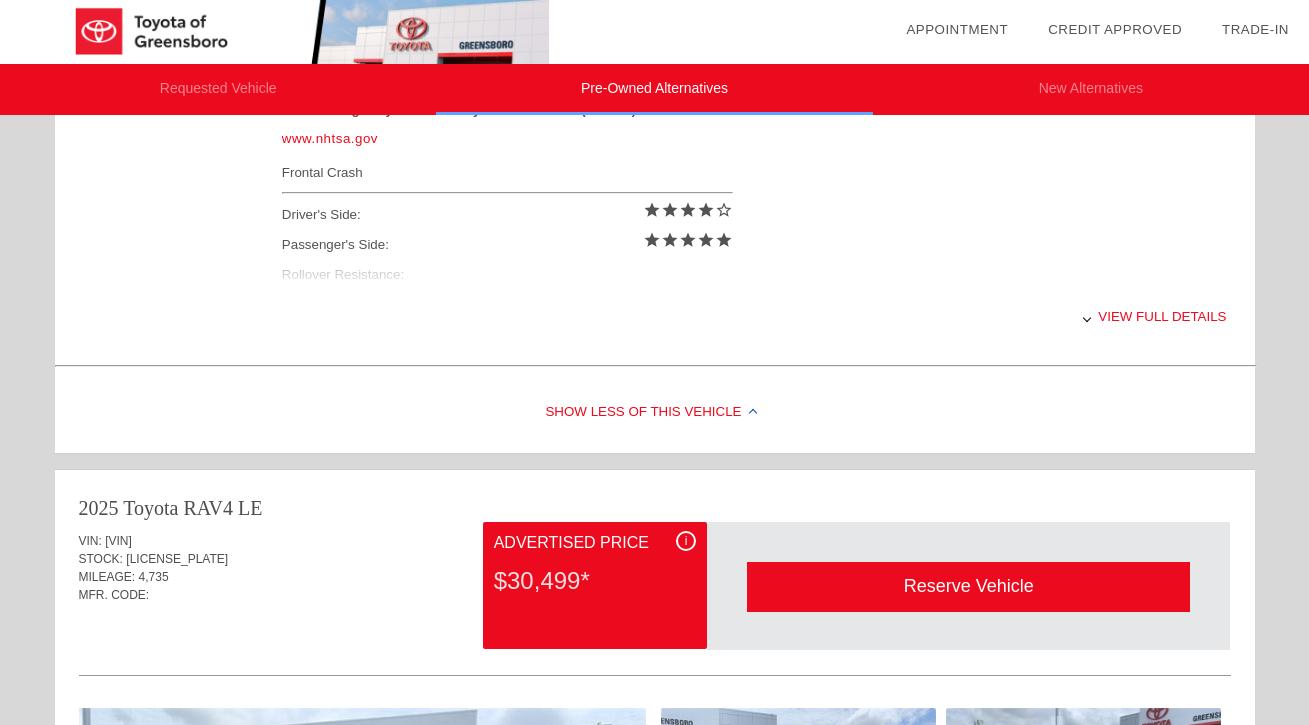 click on "View full details" at bounding box center [754, 316] 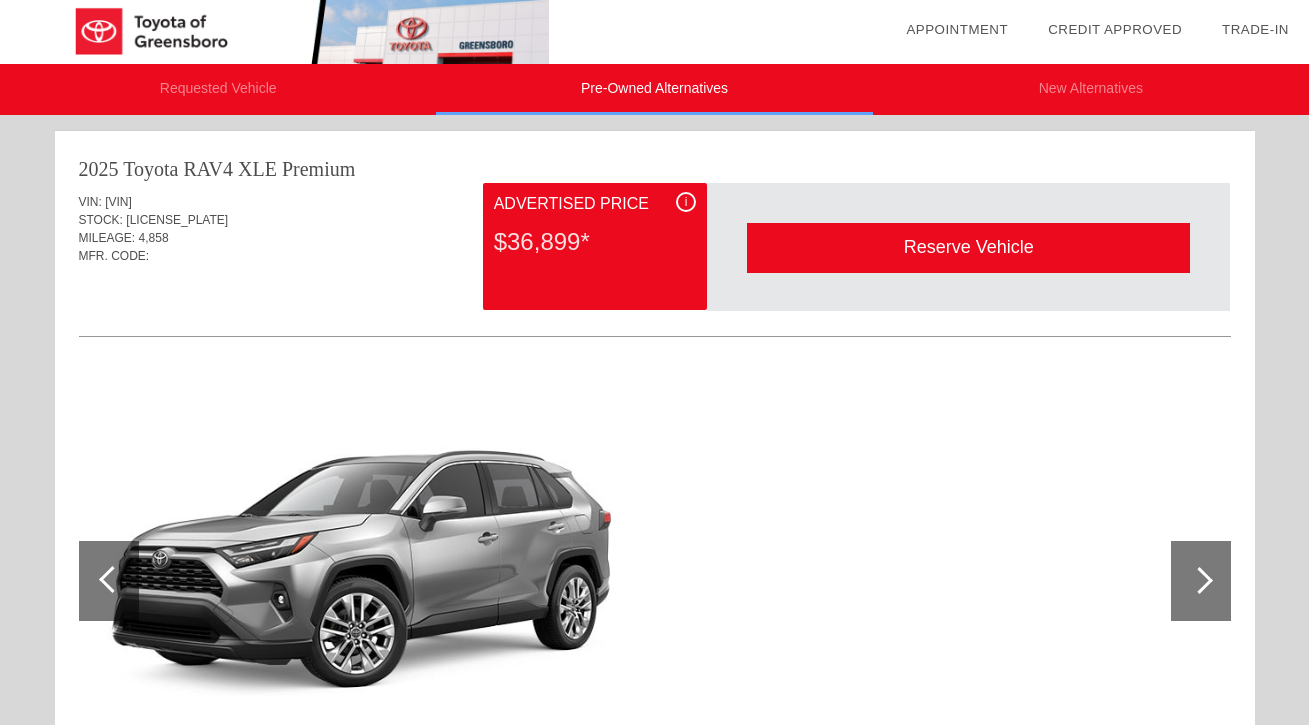 scroll, scrollTop: 0, scrollLeft: 0, axis: both 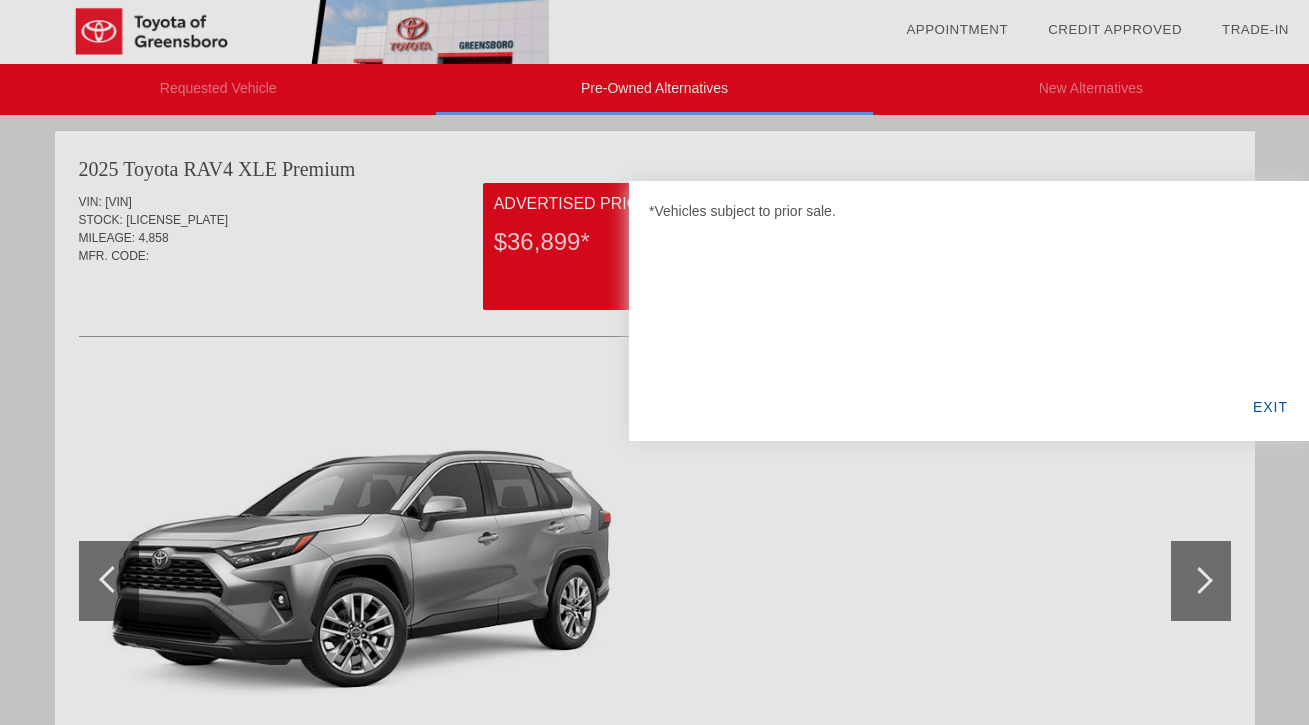 click on "EXIT" at bounding box center [1270, 407] 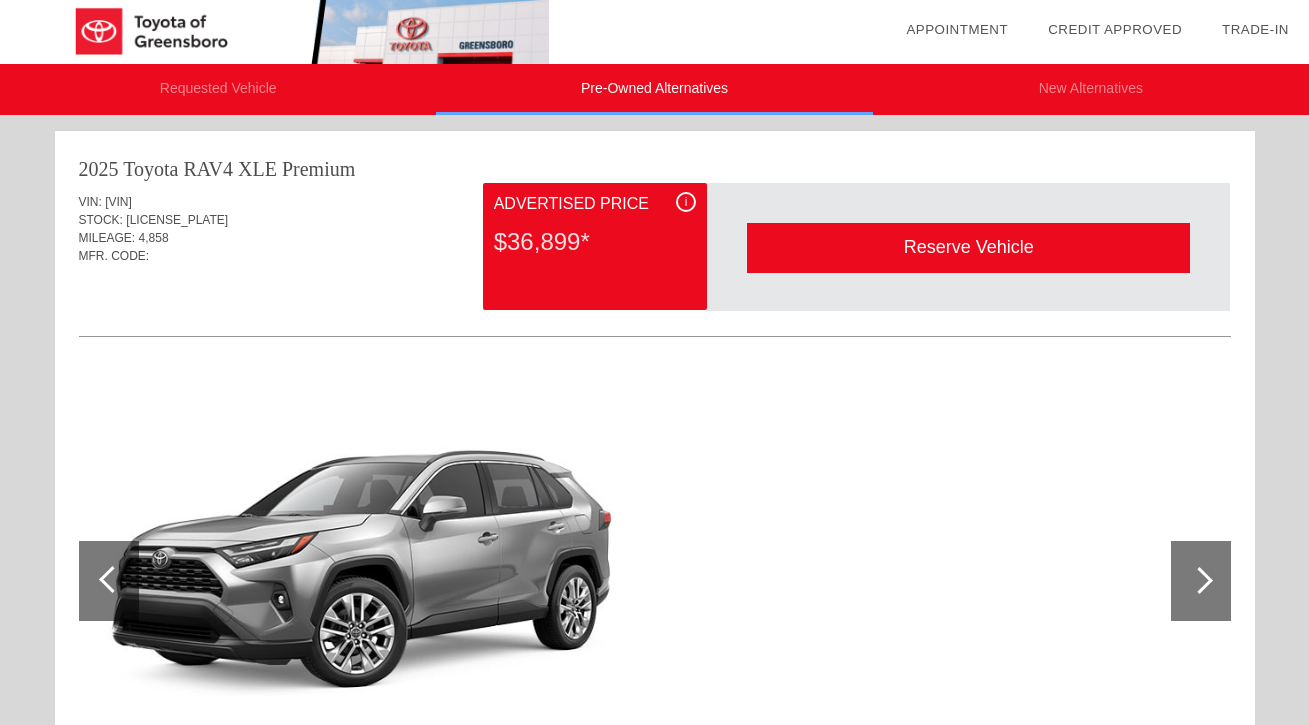 click at bounding box center [1201, 581] 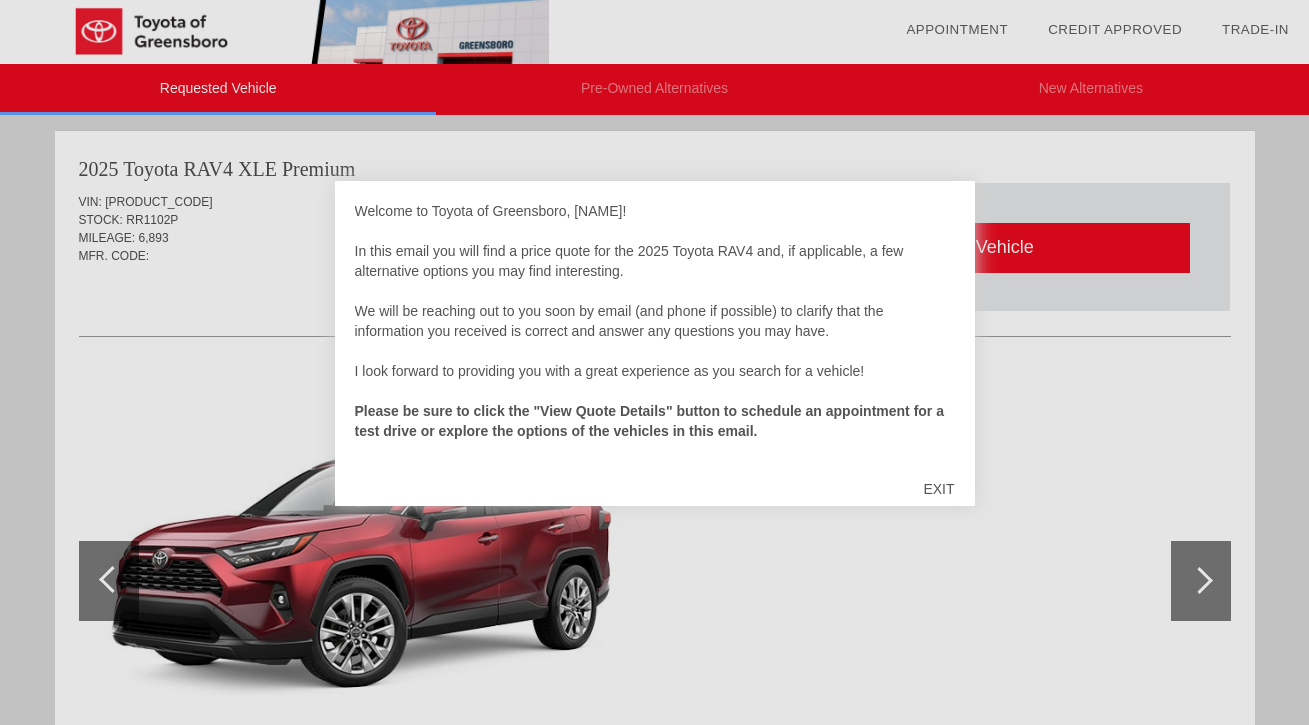 scroll, scrollTop: 0, scrollLeft: 0, axis: both 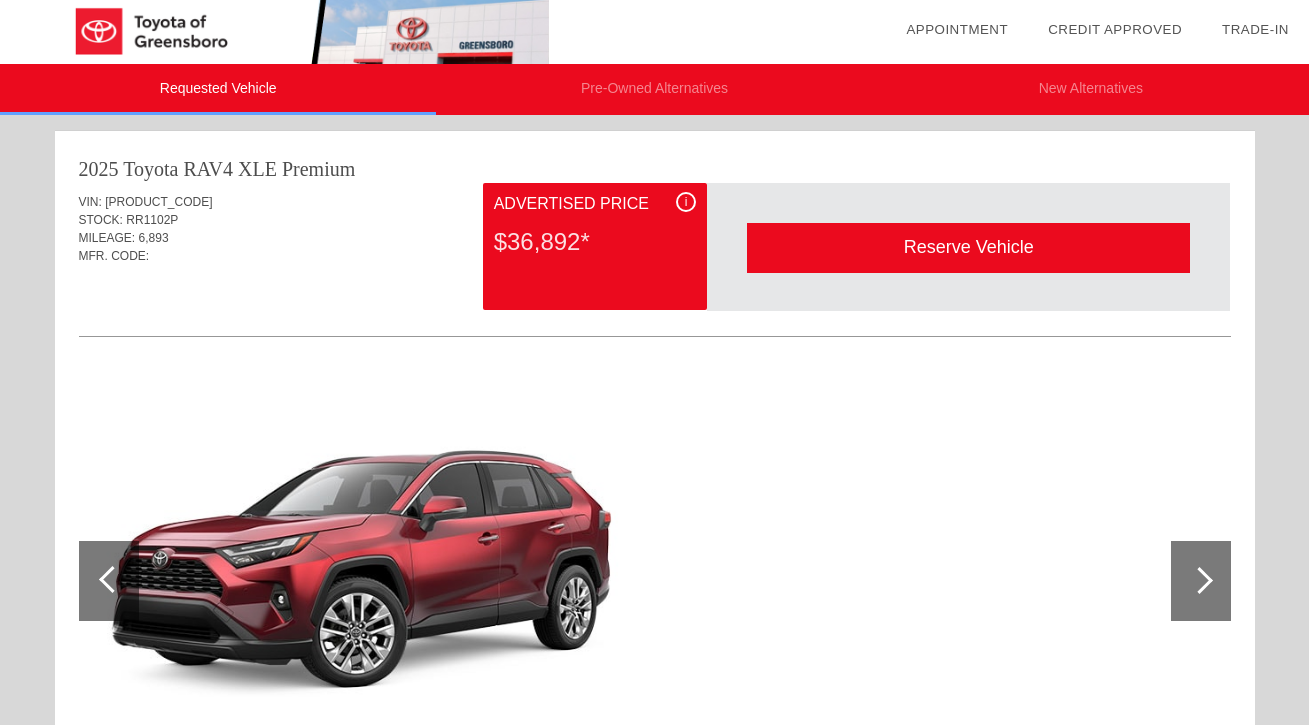 click at bounding box center [1201, 581] 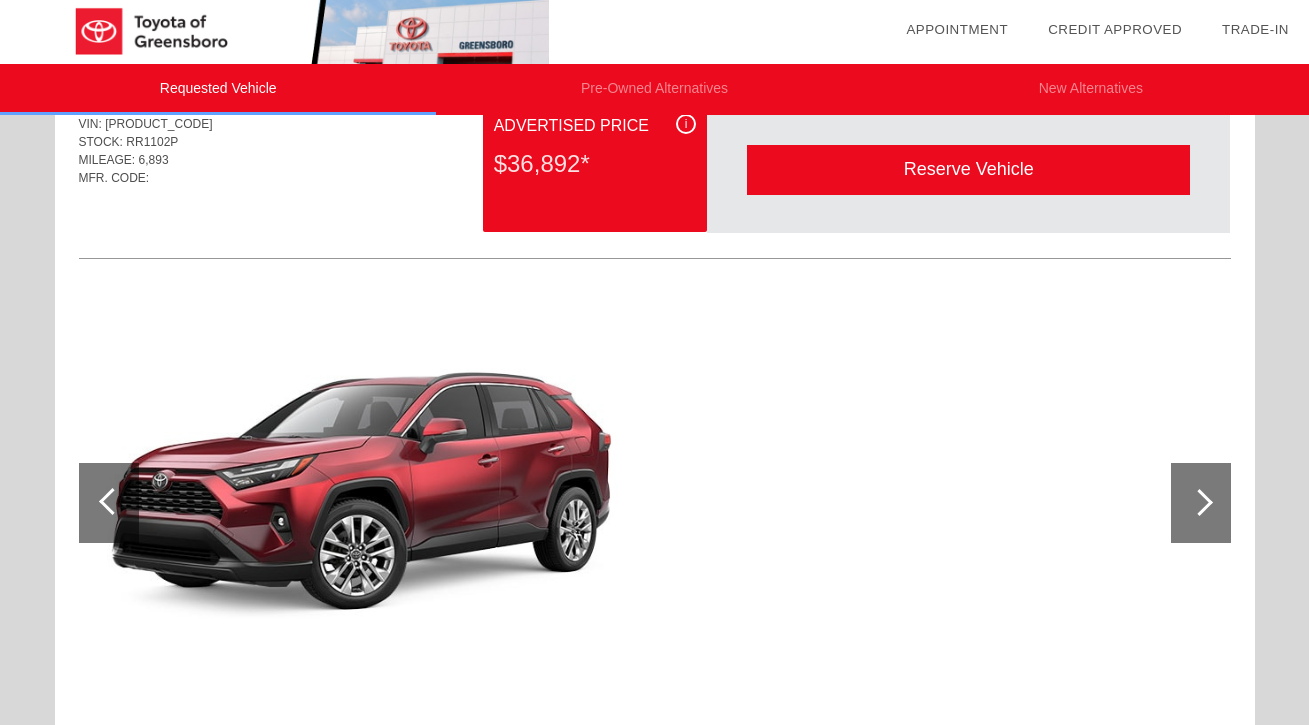 scroll, scrollTop: 86, scrollLeft: 0, axis: vertical 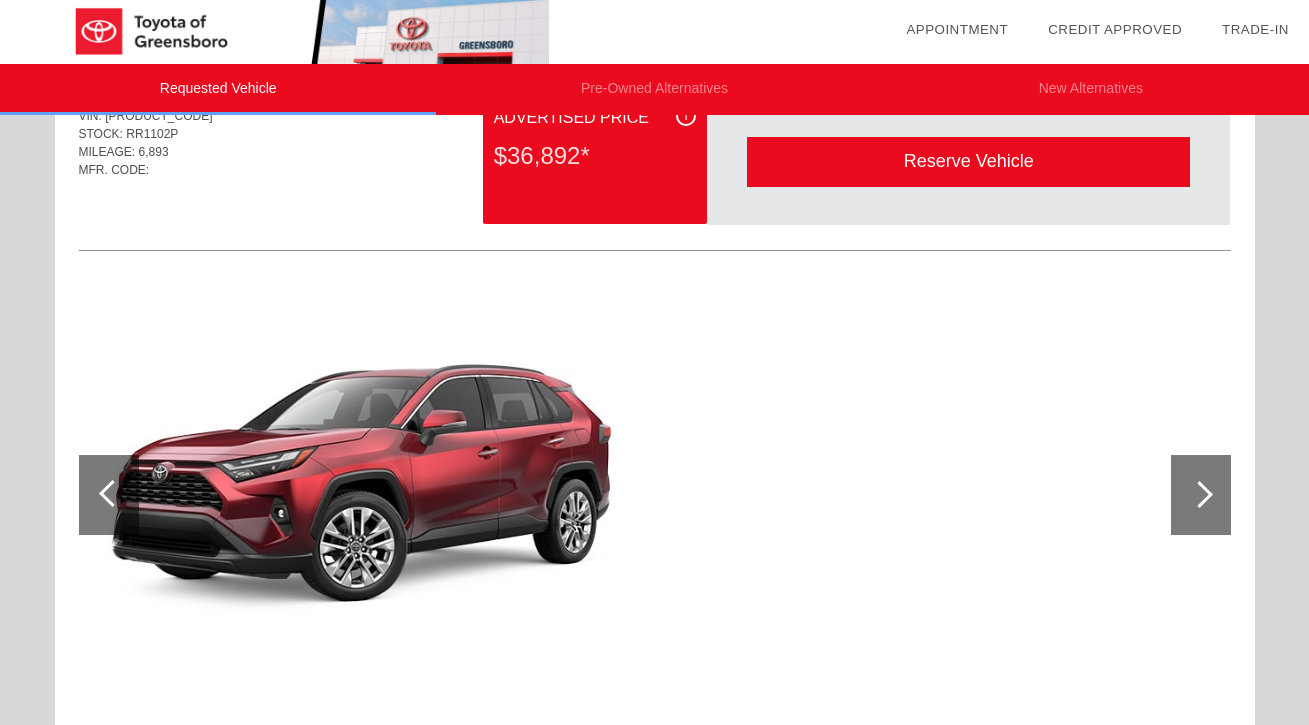 click at bounding box center (1201, 495) 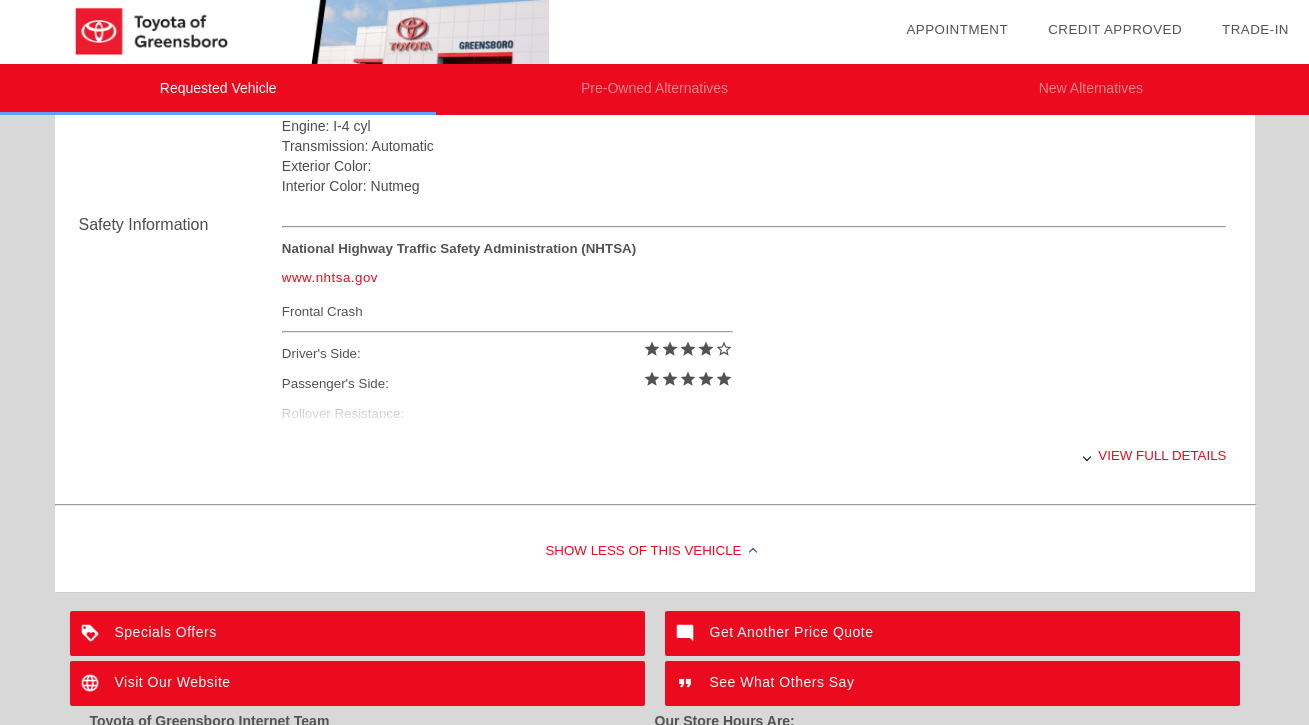 scroll, scrollTop: 750, scrollLeft: 0, axis: vertical 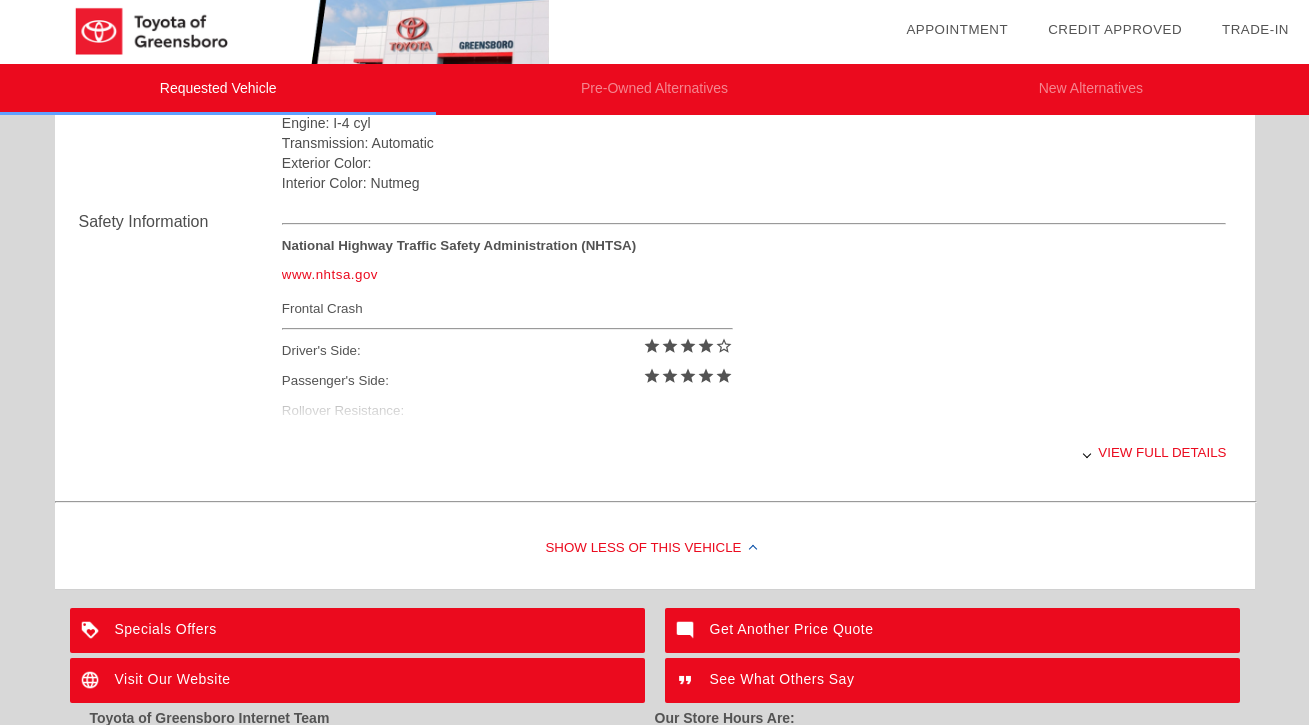 click on "Show Less of this Vehicle" at bounding box center [655, 549] 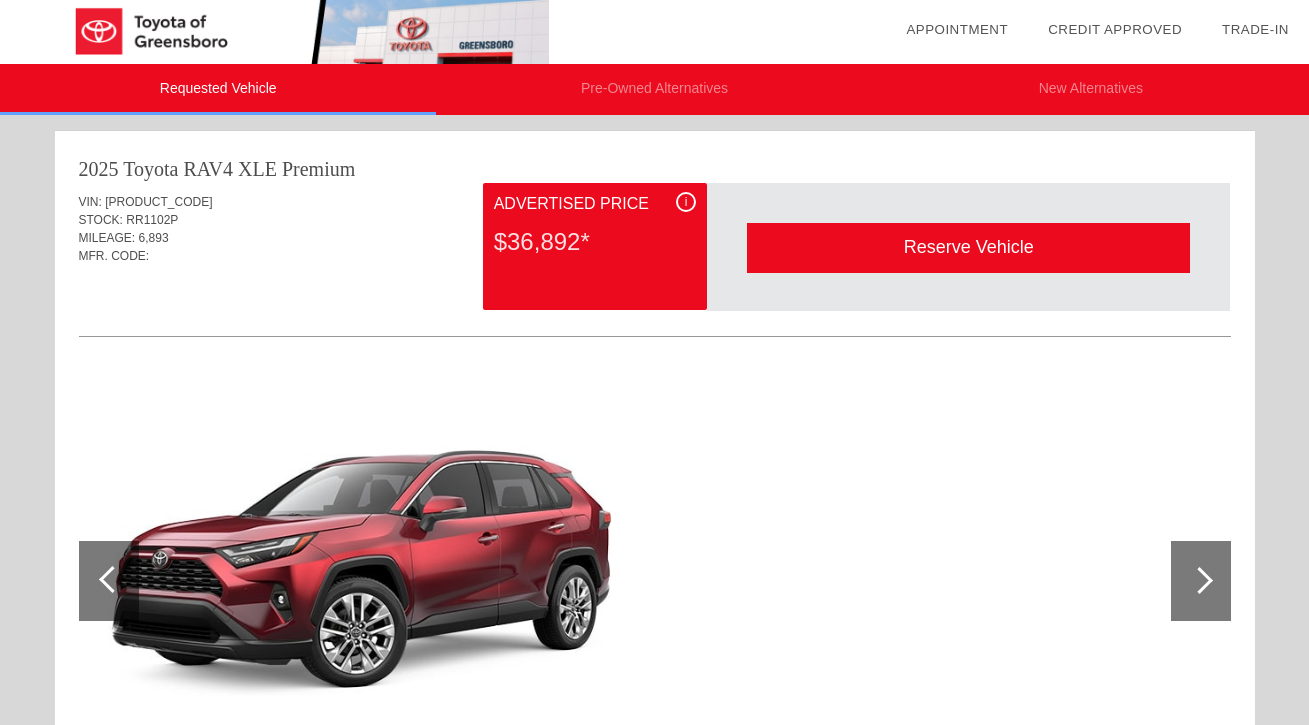 scroll, scrollTop: 0, scrollLeft: 0, axis: both 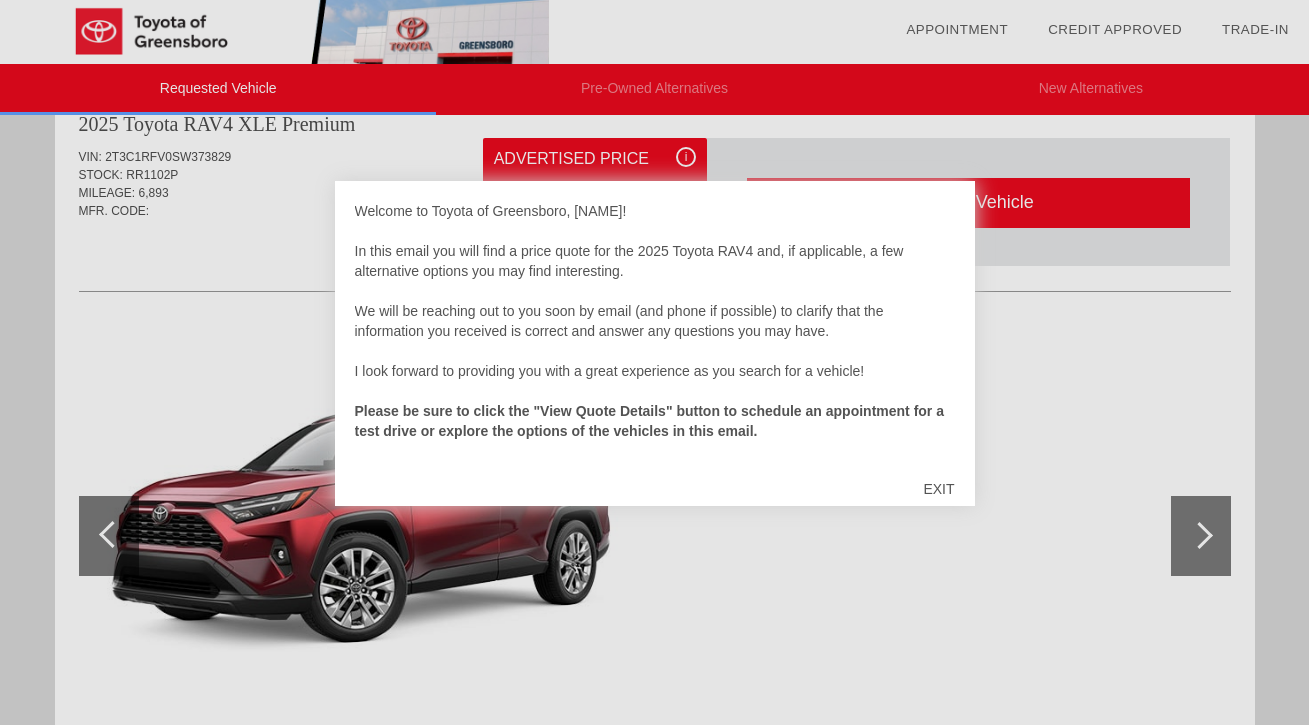 click on "EXIT" at bounding box center (938, 489) 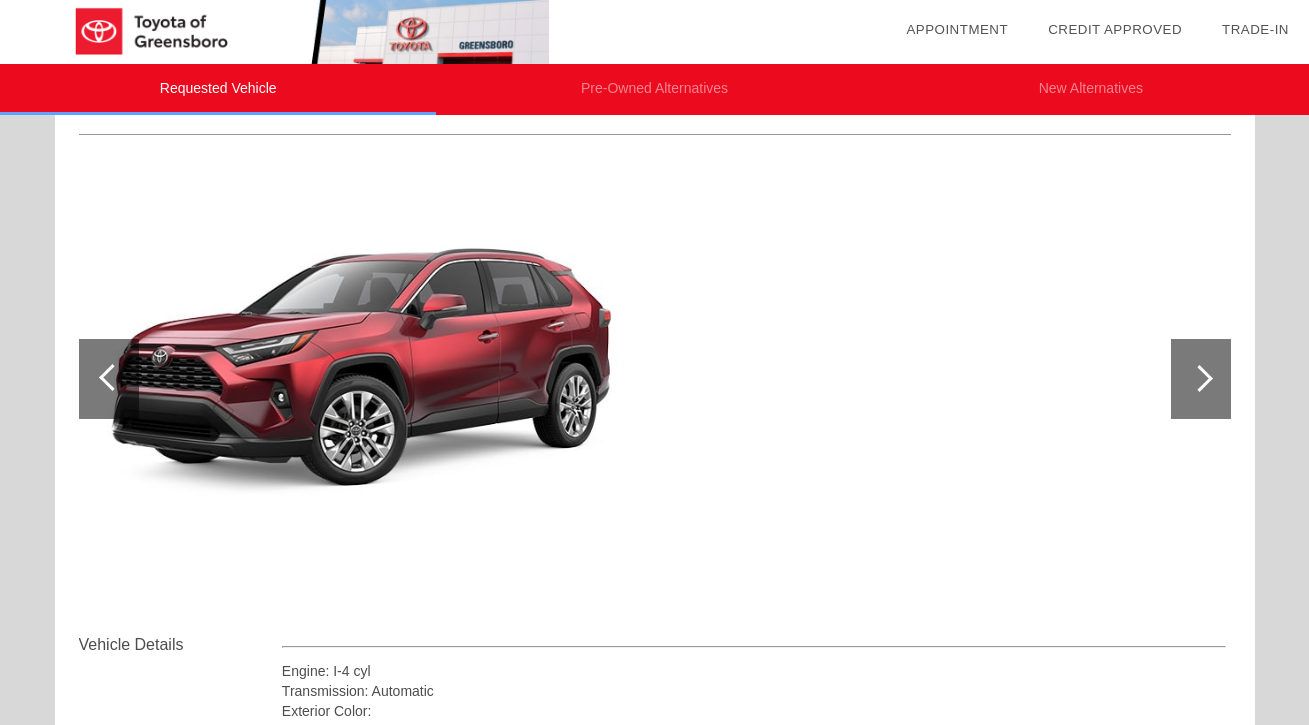 scroll, scrollTop: 199, scrollLeft: 0, axis: vertical 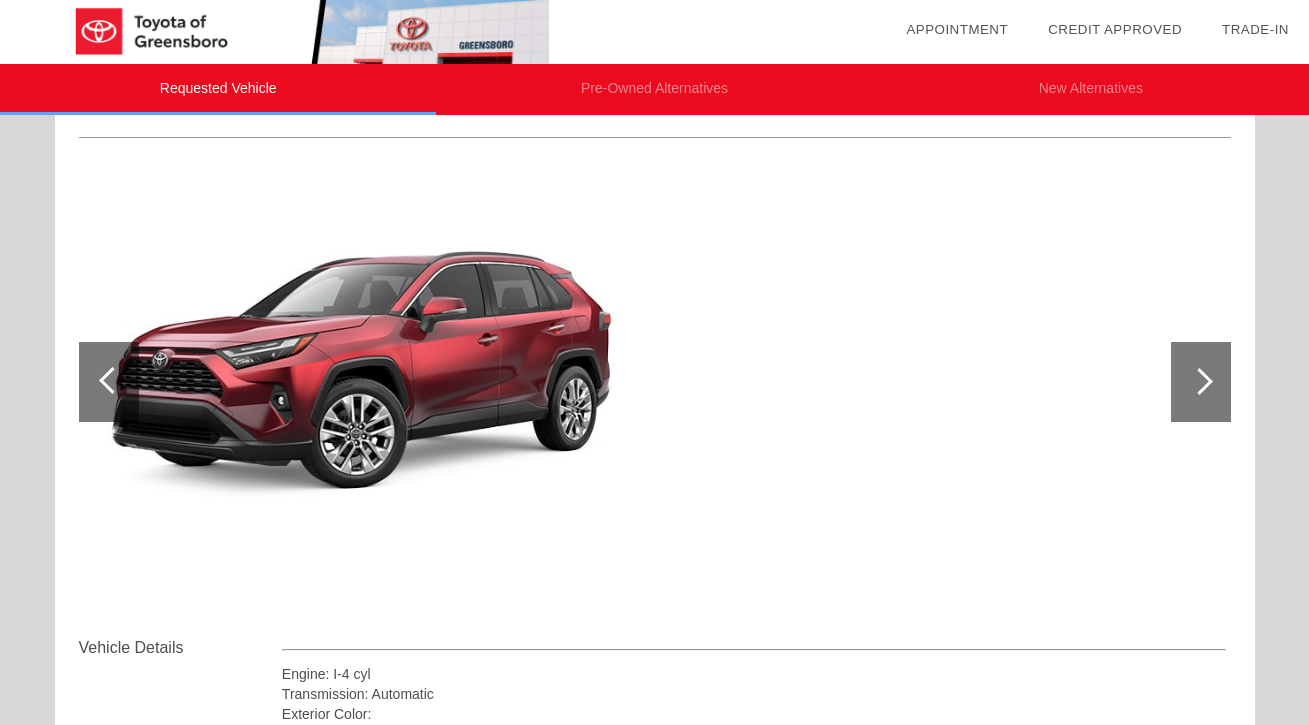click at bounding box center (1199, 381) 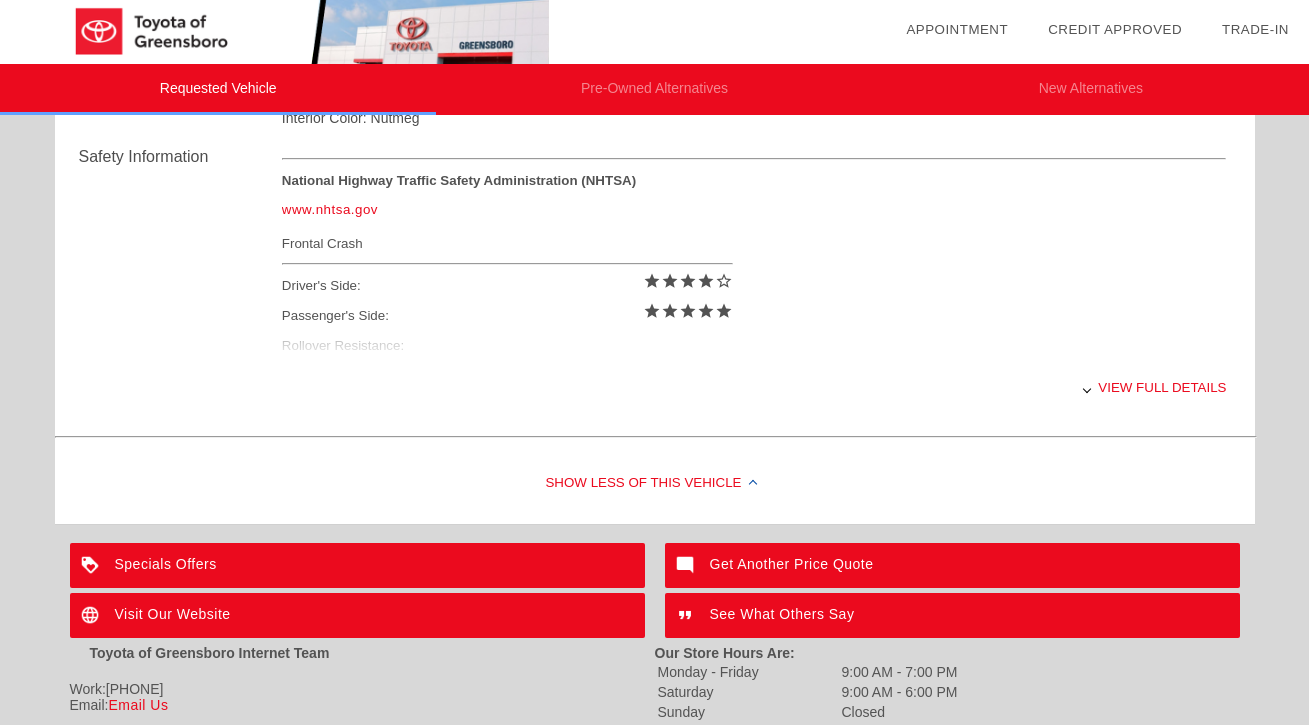 scroll, scrollTop: 816, scrollLeft: 0, axis: vertical 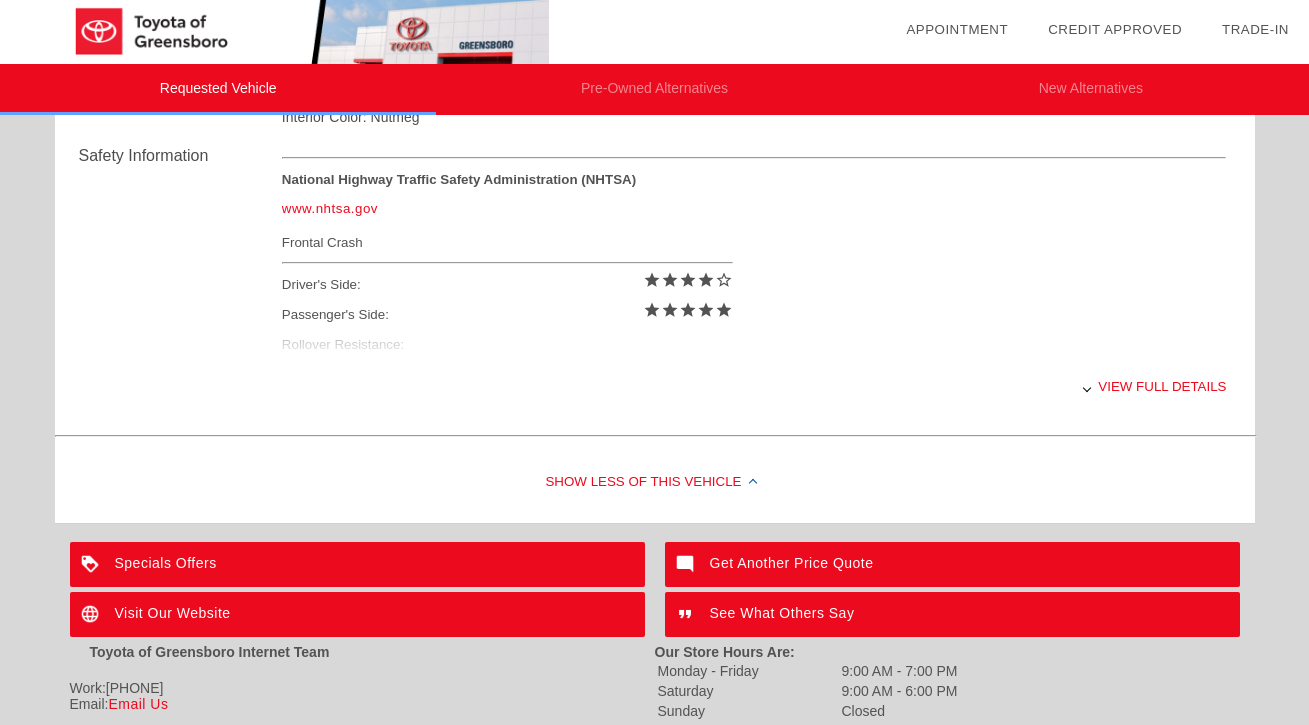 click on "View full details" at bounding box center (754, 386) 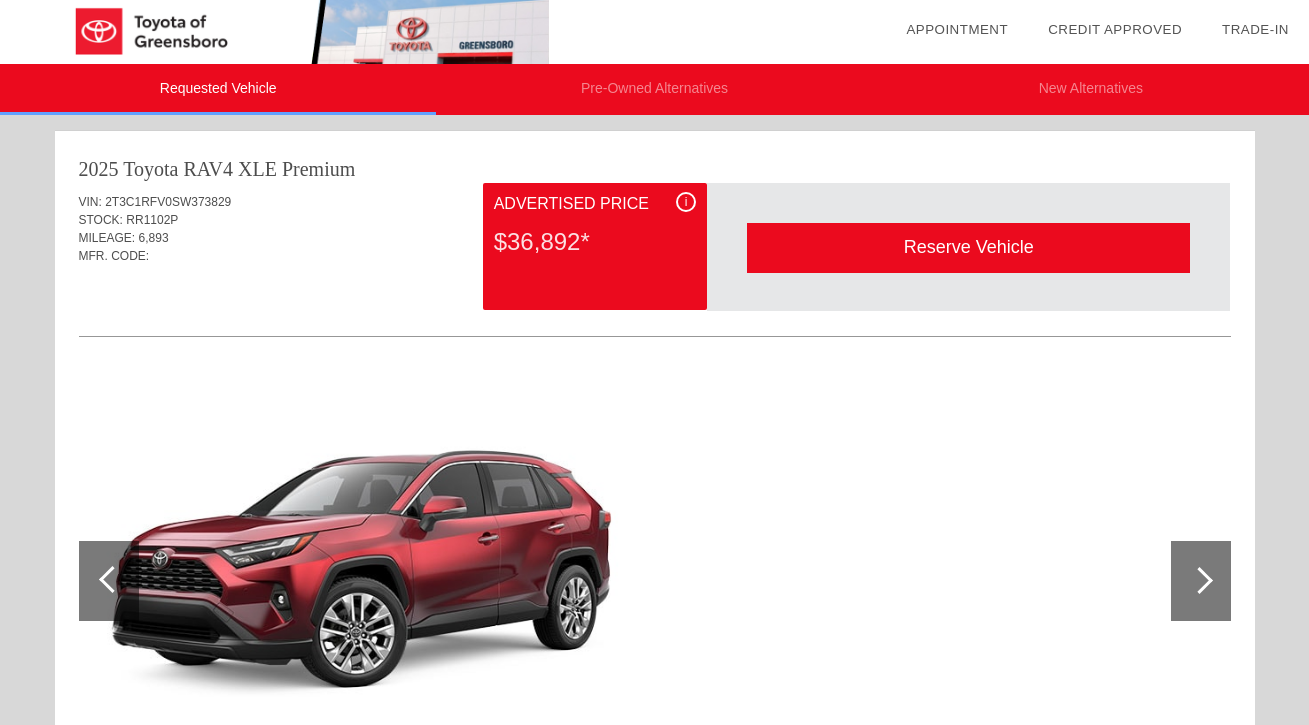 scroll, scrollTop: 0, scrollLeft: 0, axis: both 